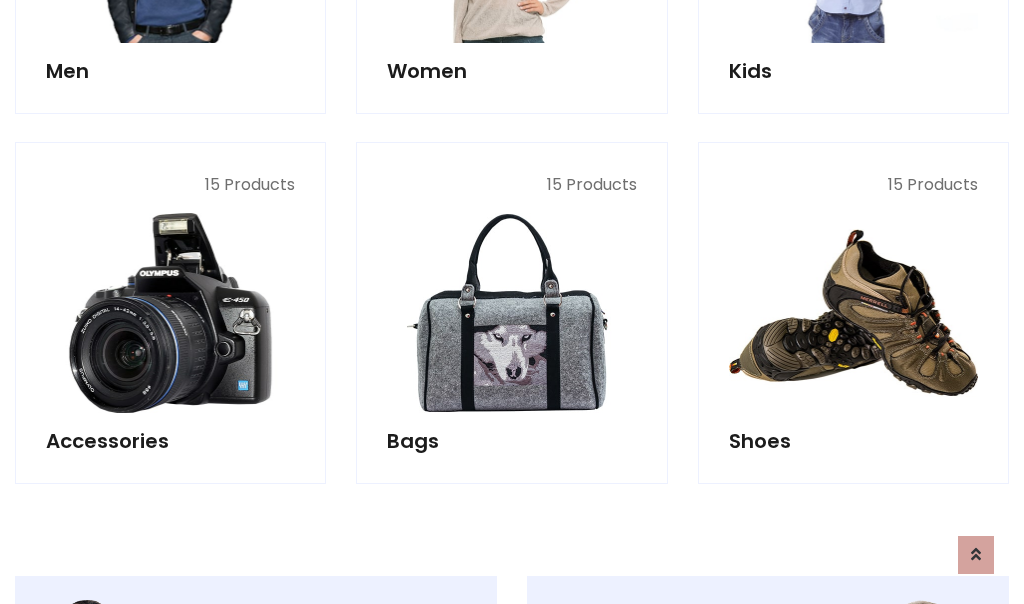 scroll, scrollTop: 853, scrollLeft: 0, axis: vertical 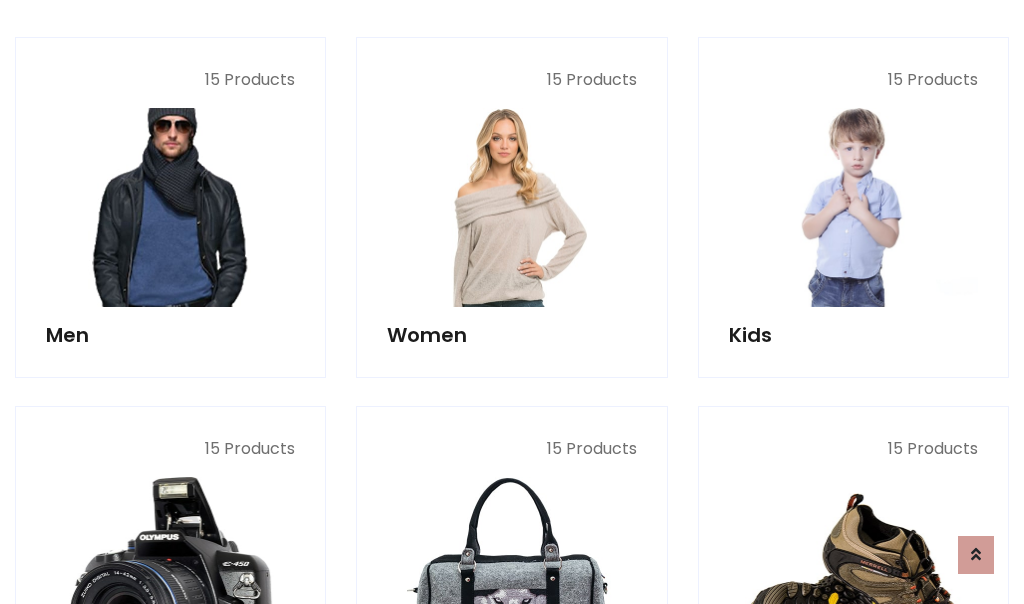 click at bounding box center (170, 207) 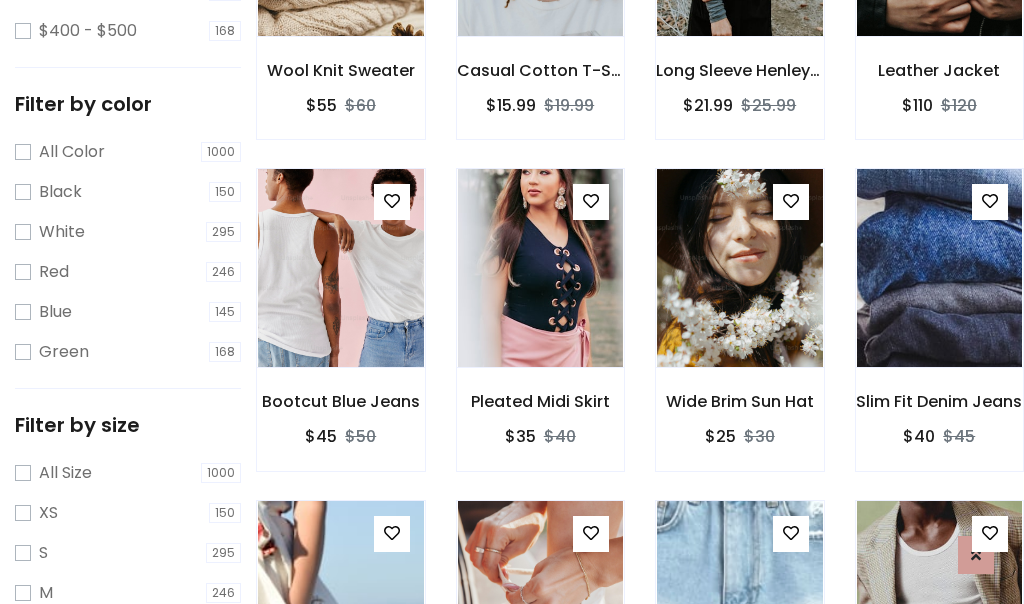 scroll, scrollTop: 707, scrollLeft: 0, axis: vertical 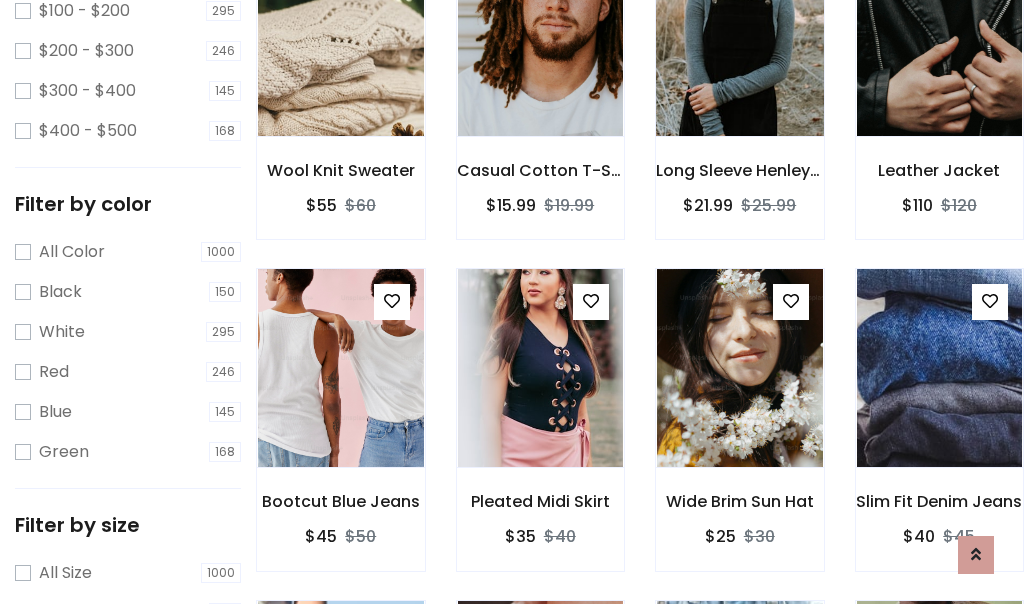 click at bounding box center [739, 37] 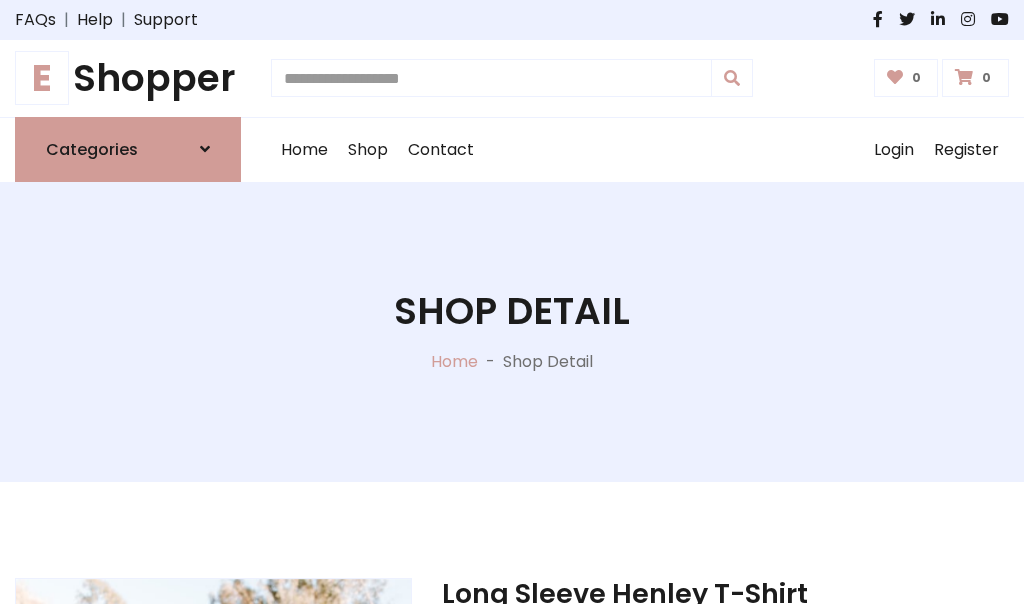 scroll, scrollTop: 0, scrollLeft: 0, axis: both 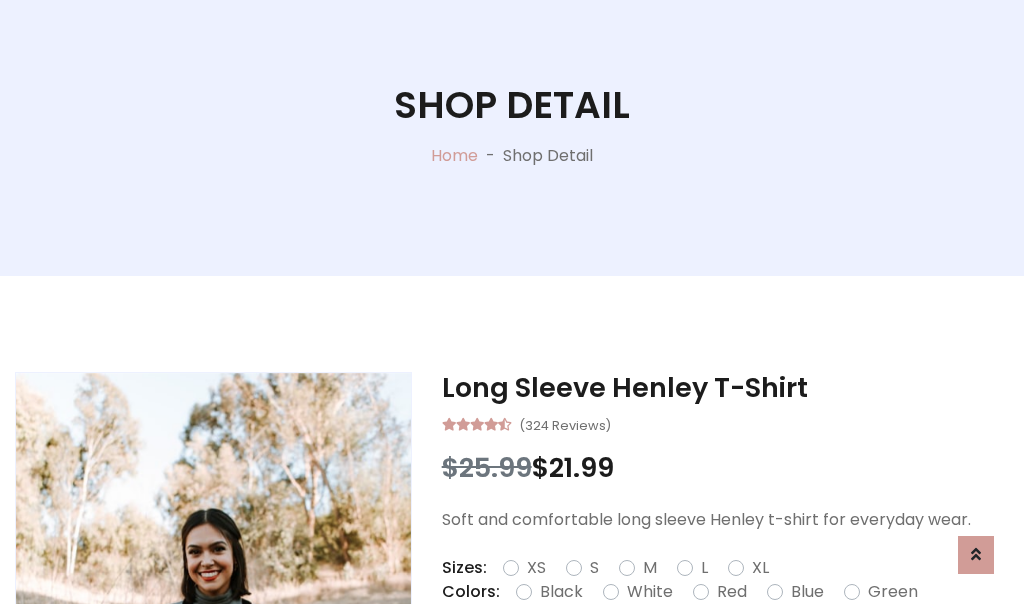 click on "Red" at bounding box center (732, 592) 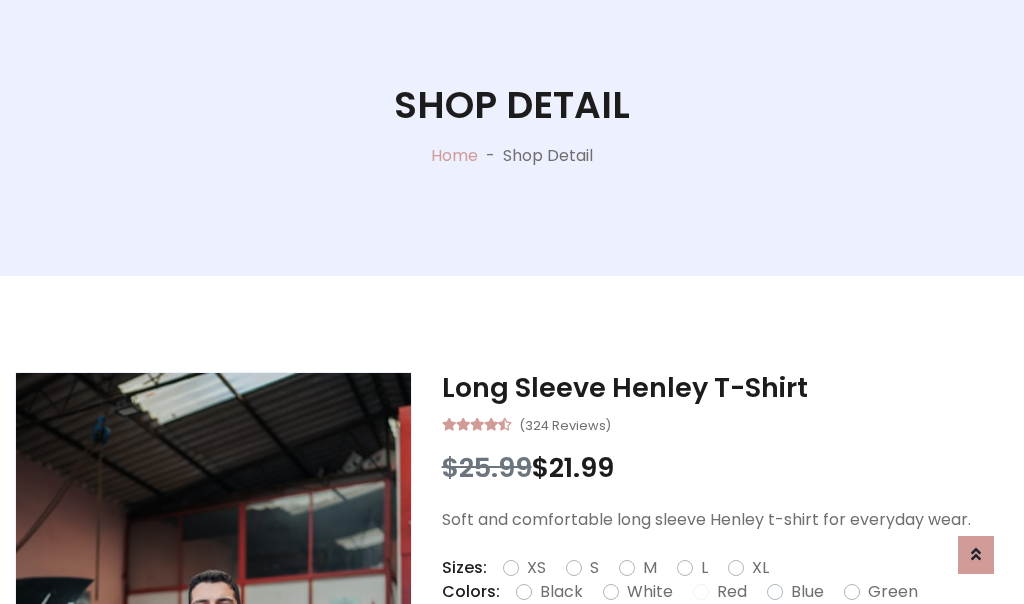 scroll, scrollTop: 276, scrollLeft: 0, axis: vertical 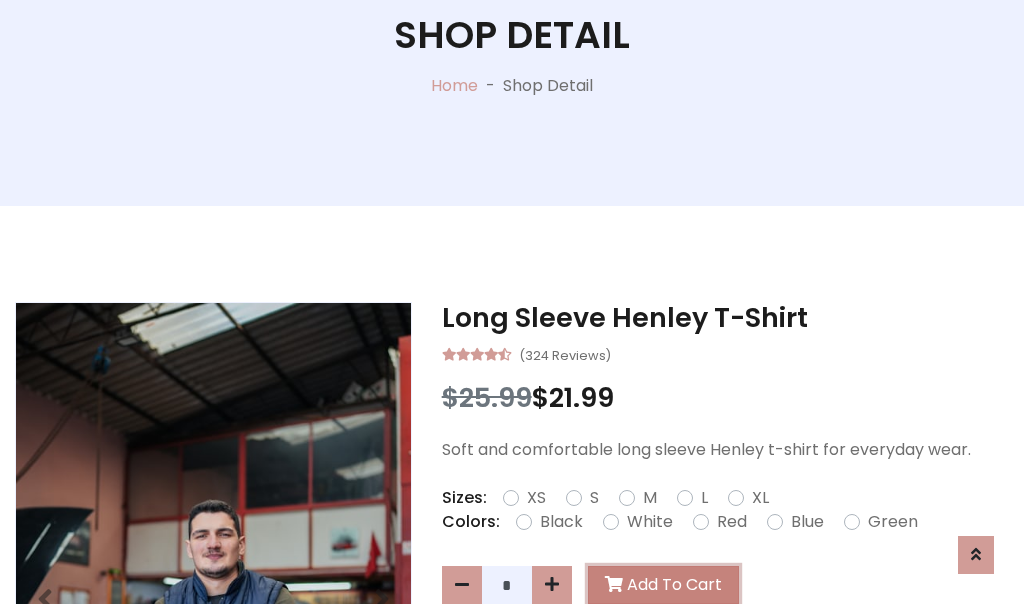 click on "Add To Cart" at bounding box center (663, 585) 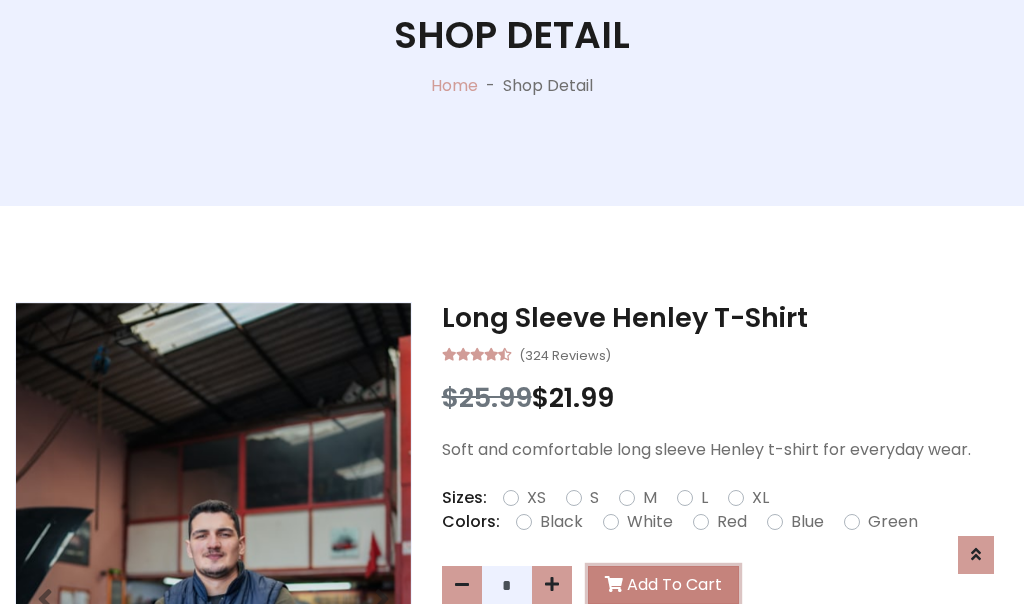 scroll, scrollTop: 0, scrollLeft: 0, axis: both 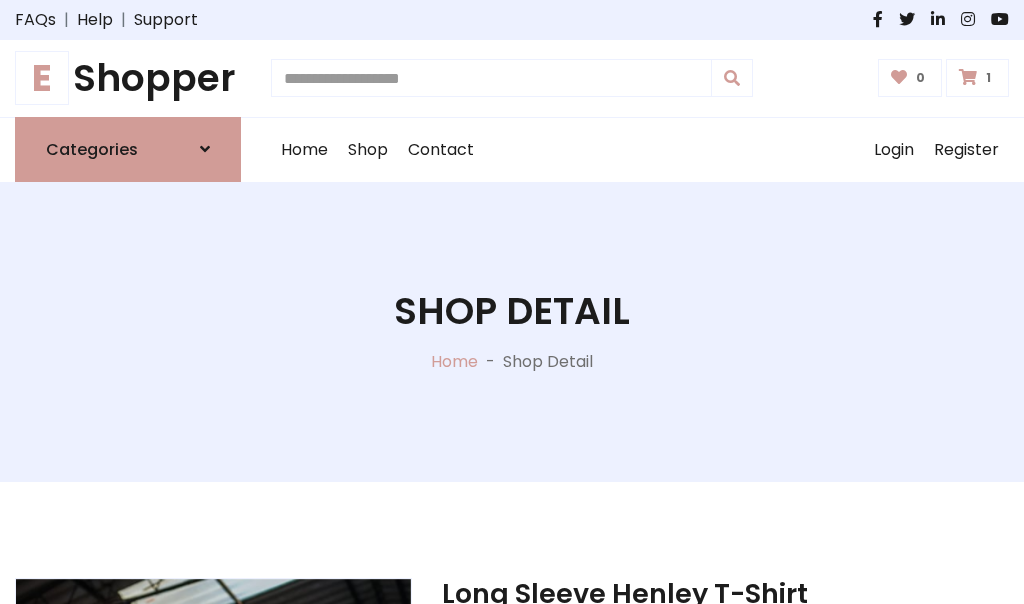 click at bounding box center (968, 77) 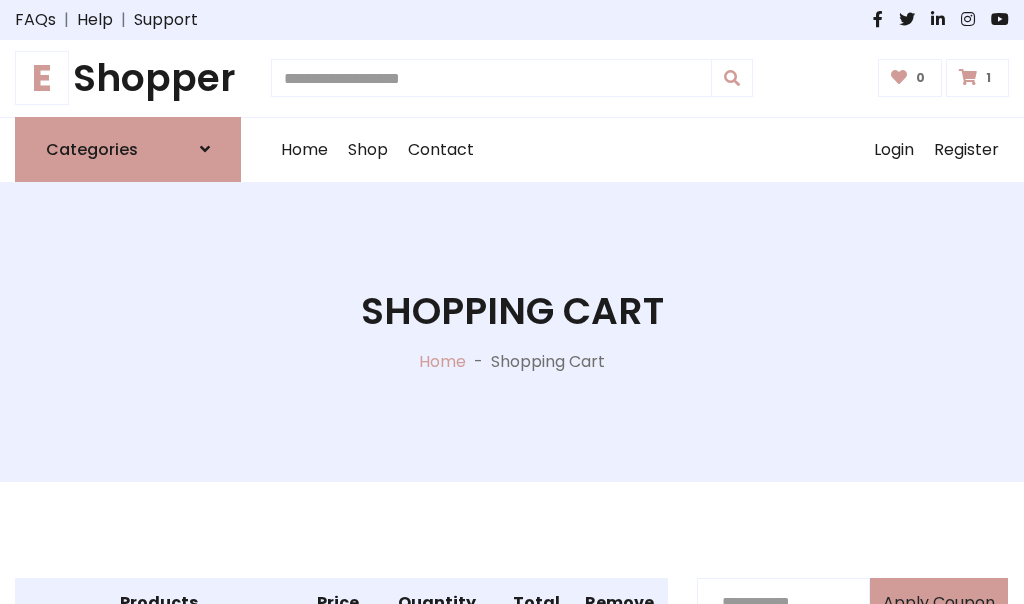scroll, scrollTop: 474, scrollLeft: 0, axis: vertical 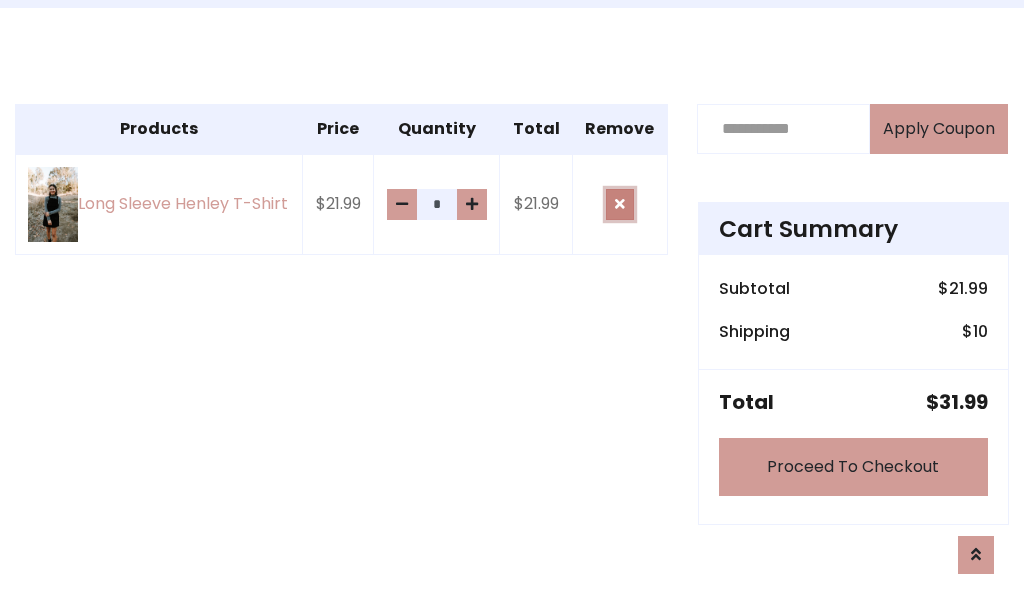 click at bounding box center (620, 204) 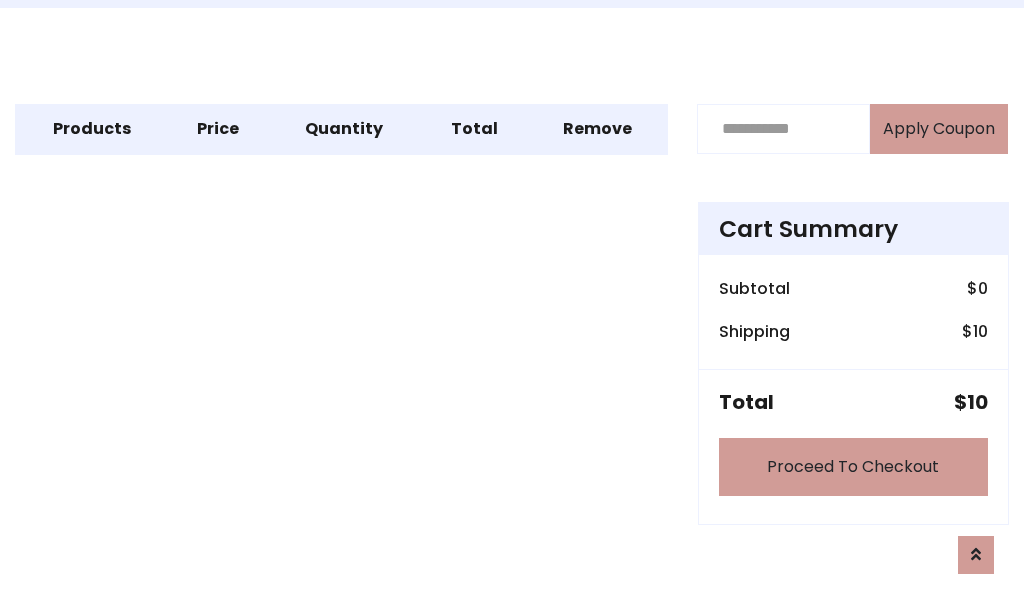 scroll, scrollTop: 247, scrollLeft: 0, axis: vertical 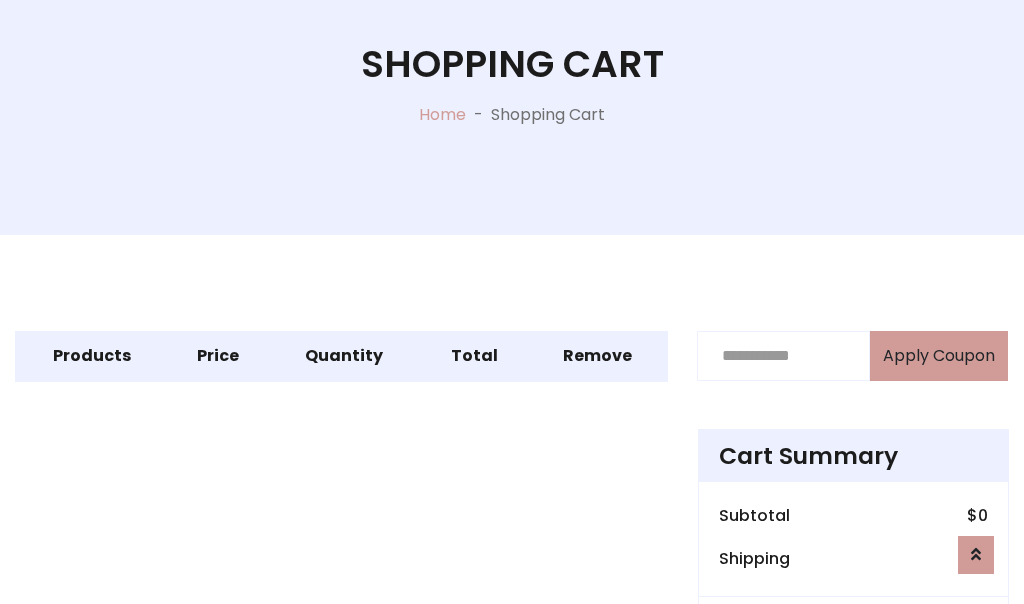 click on "Proceed To Checkout" at bounding box center [853, 694] 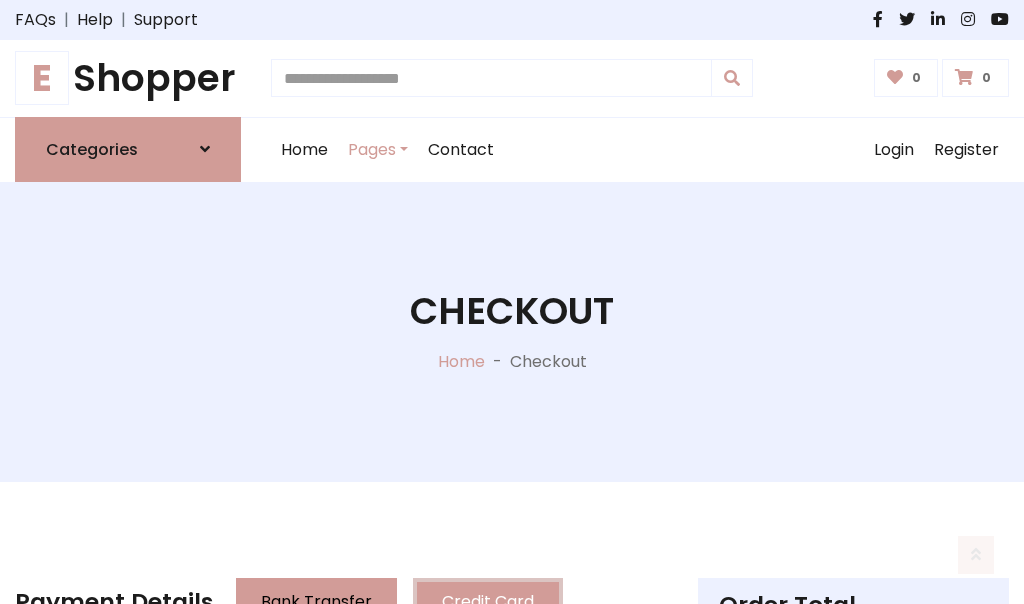 scroll, scrollTop: 137, scrollLeft: 0, axis: vertical 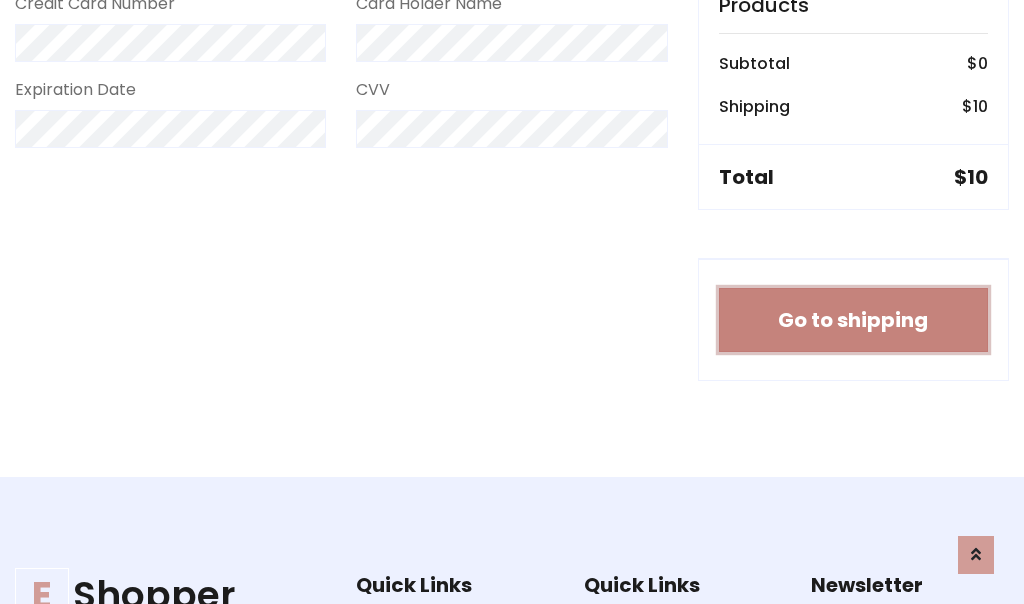 click on "Go to shipping" at bounding box center (853, 320) 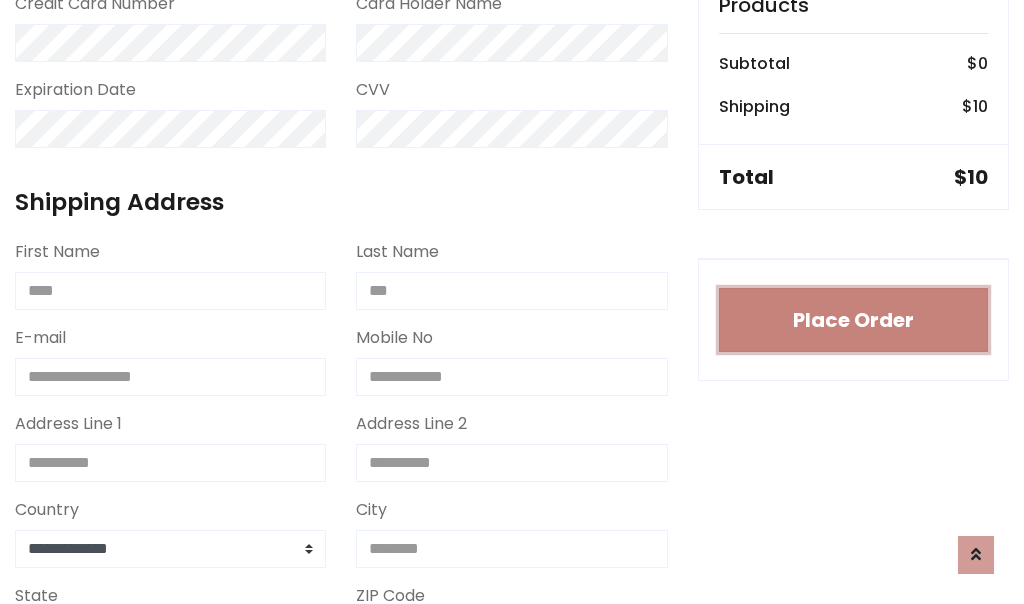 type 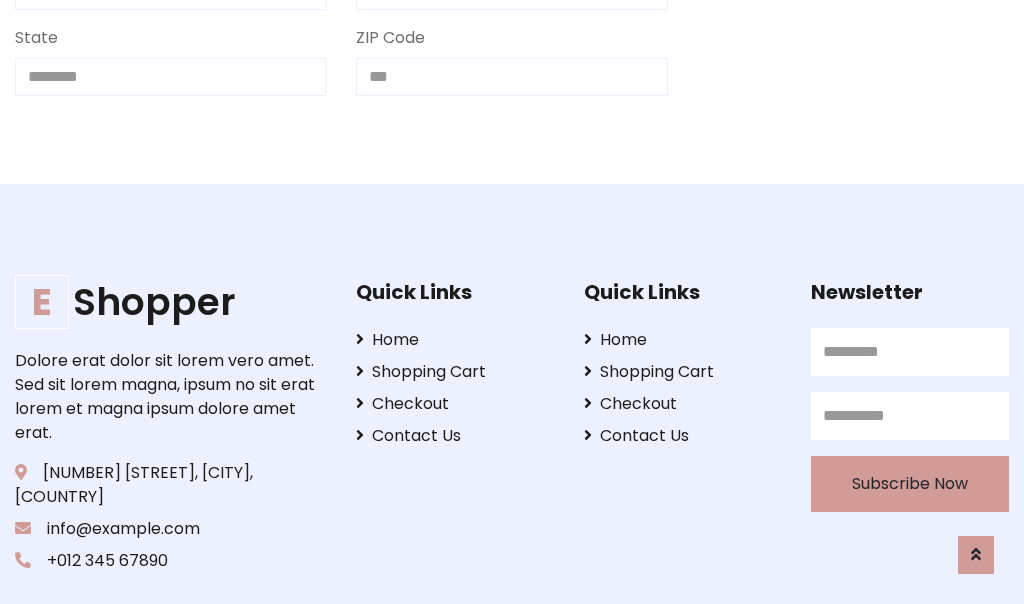 scroll, scrollTop: 733, scrollLeft: 0, axis: vertical 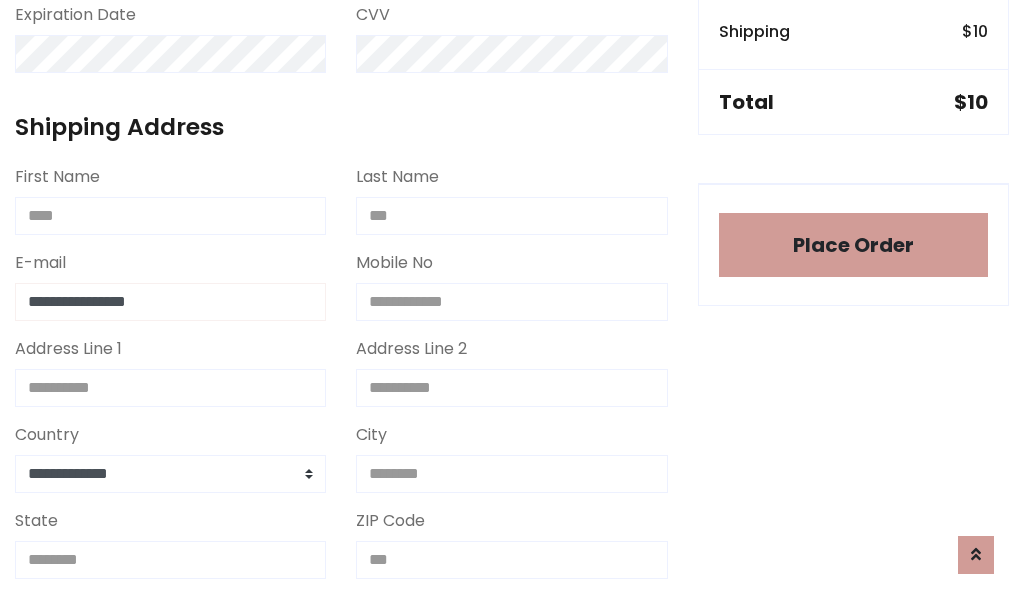 type on "**********" 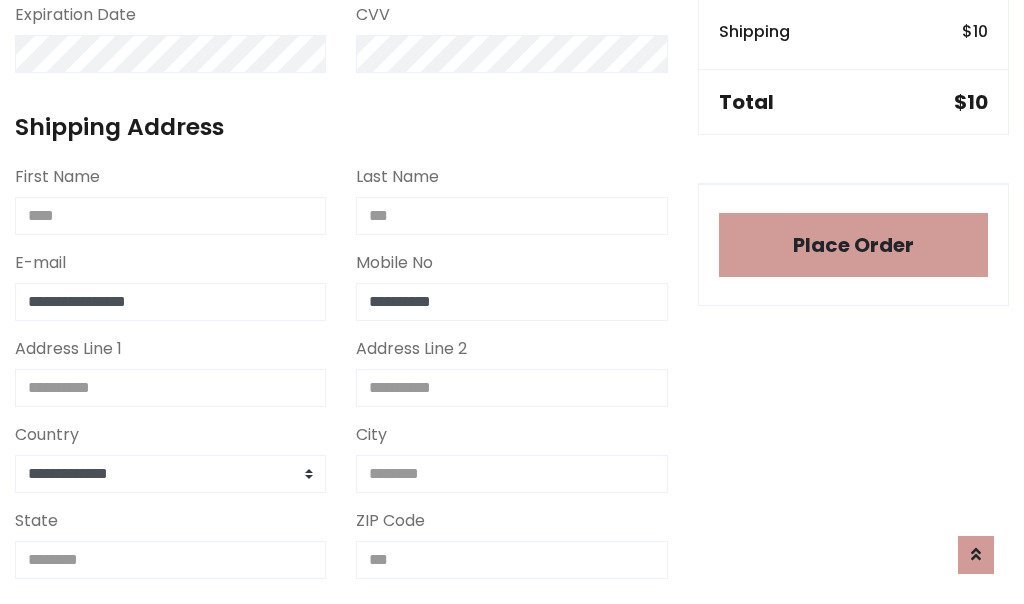 type on "**********" 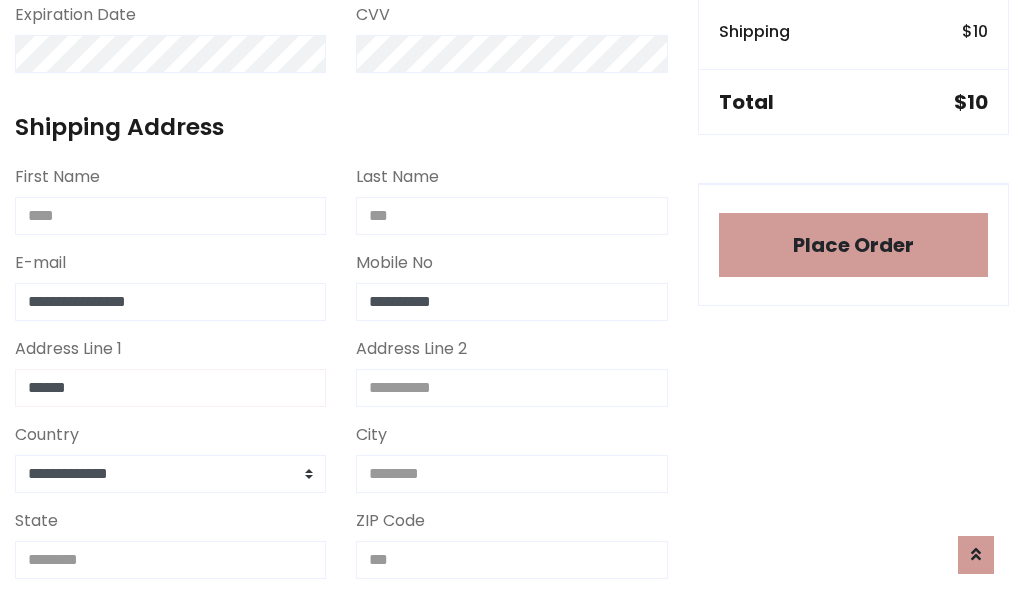 type on "******" 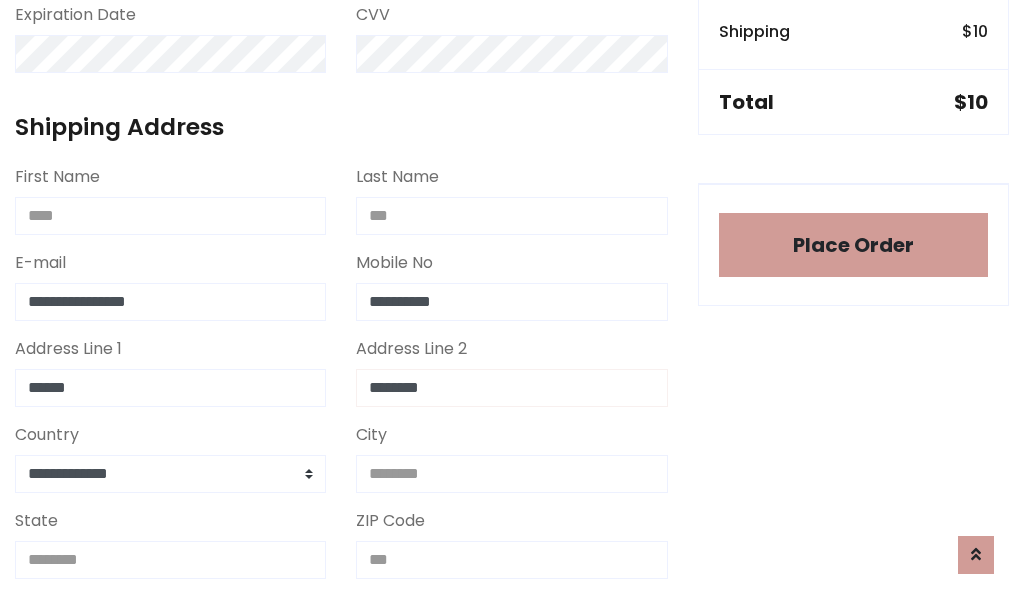 type on "********" 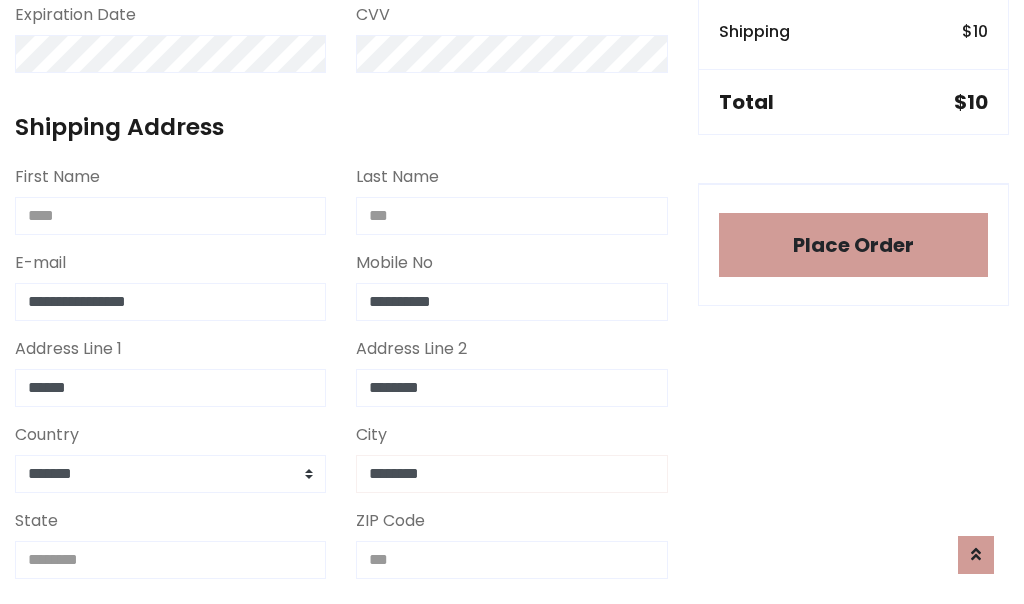type on "********" 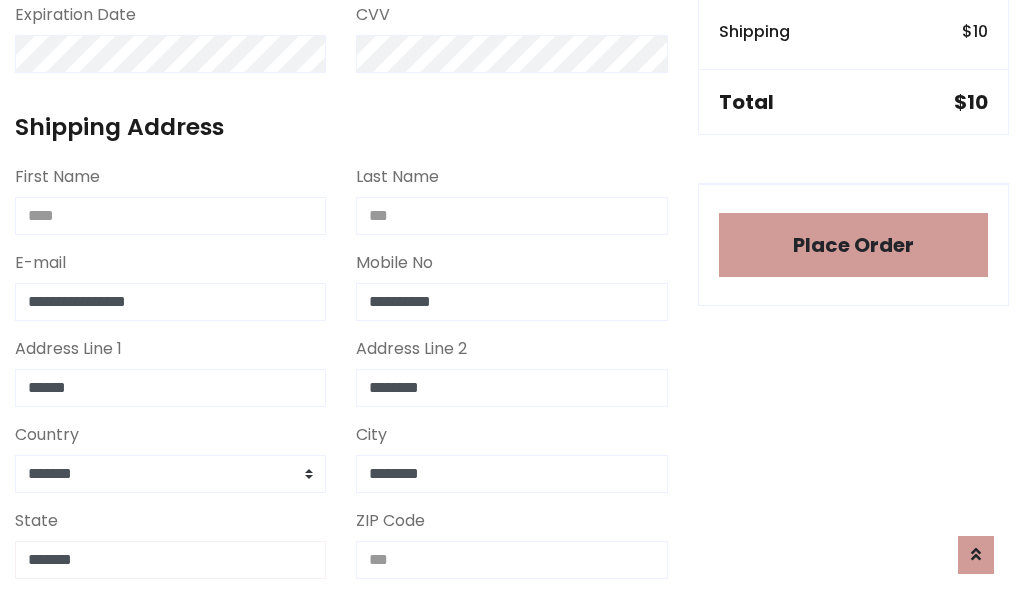 type on "*******" 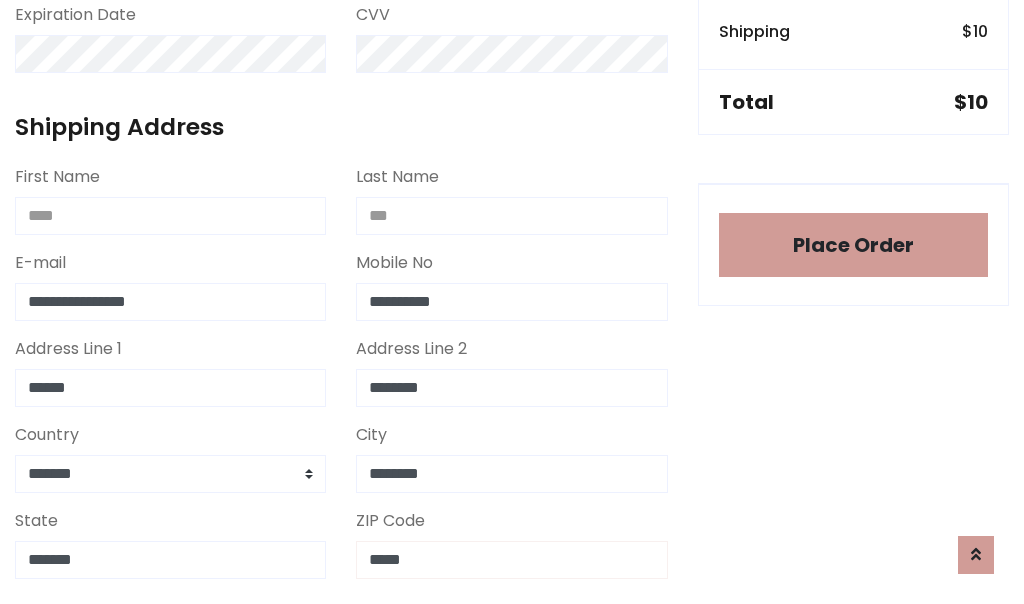 scroll, scrollTop: 403, scrollLeft: 0, axis: vertical 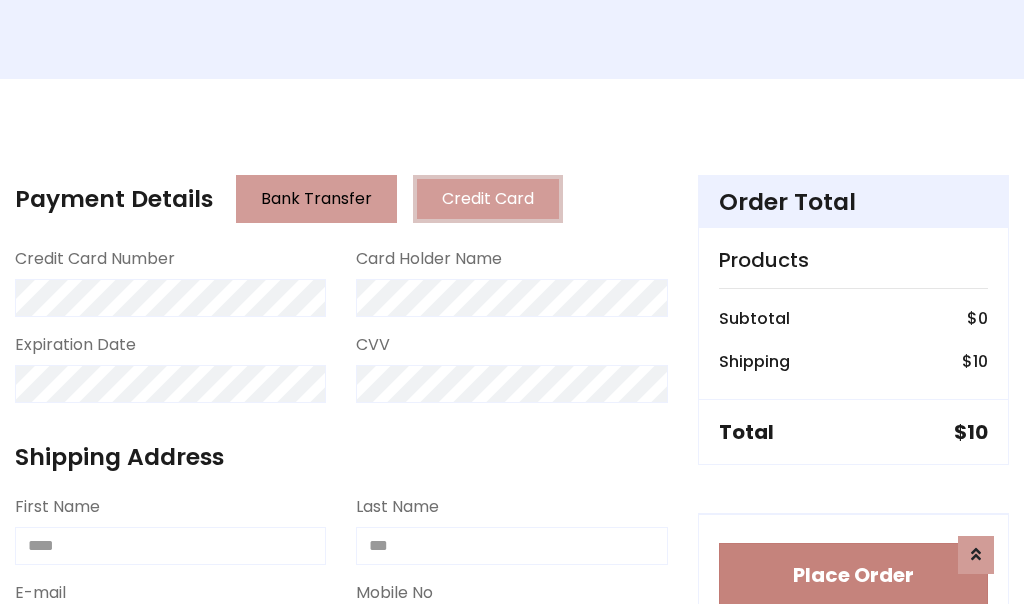 type on "*****" 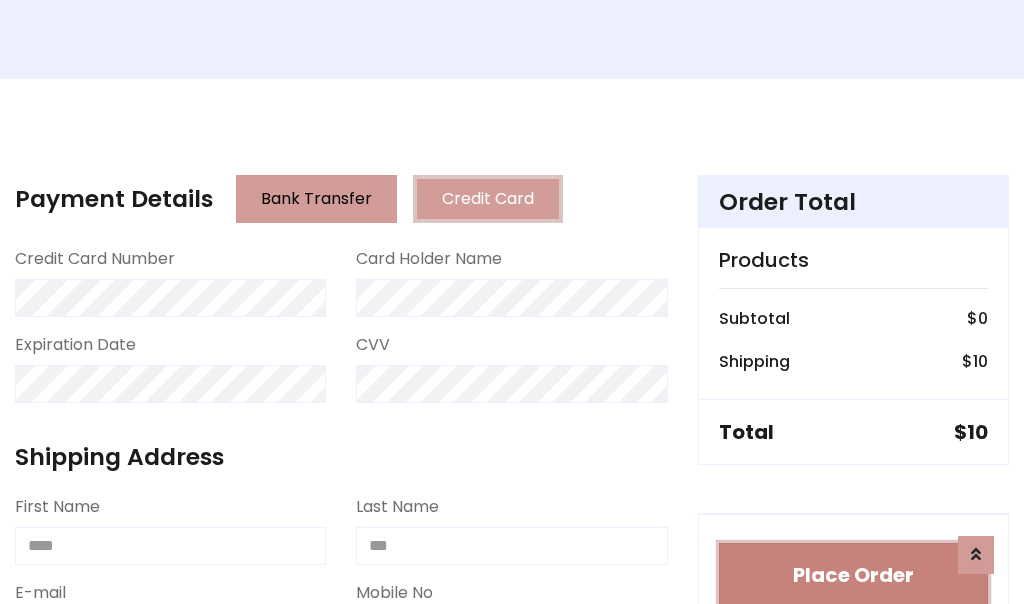 click on "Place Order" at bounding box center [853, 575] 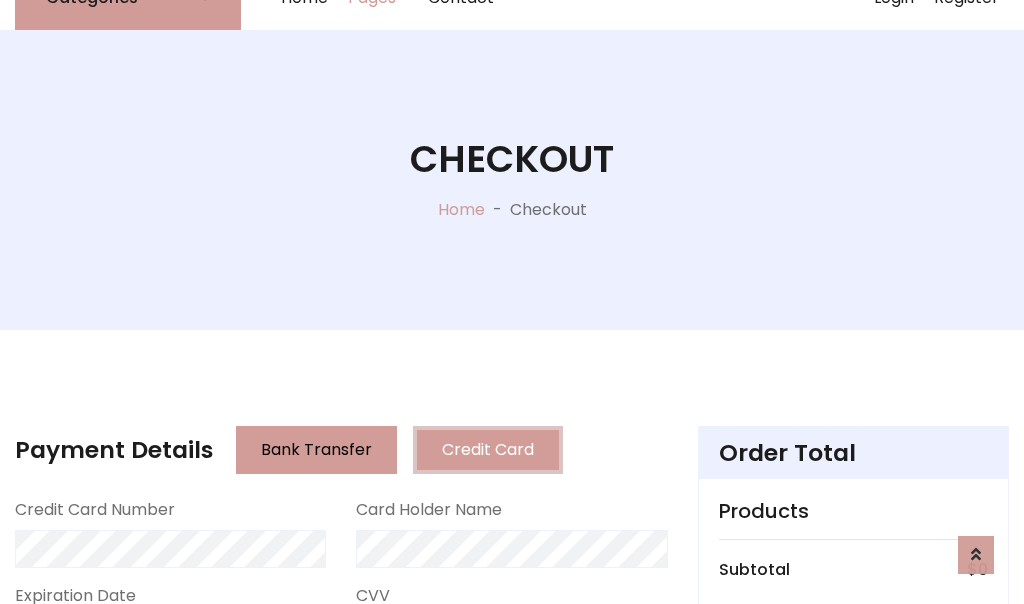 scroll, scrollTop: 0, scrollLeft: 0, axis: both 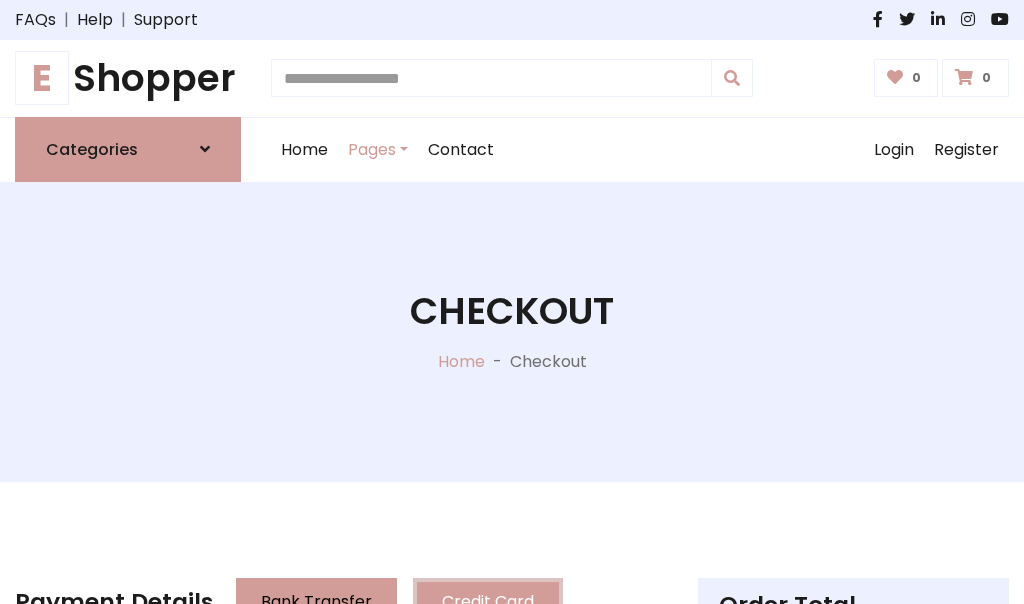 click on "E Shopper" at bounding box center (128, 78) 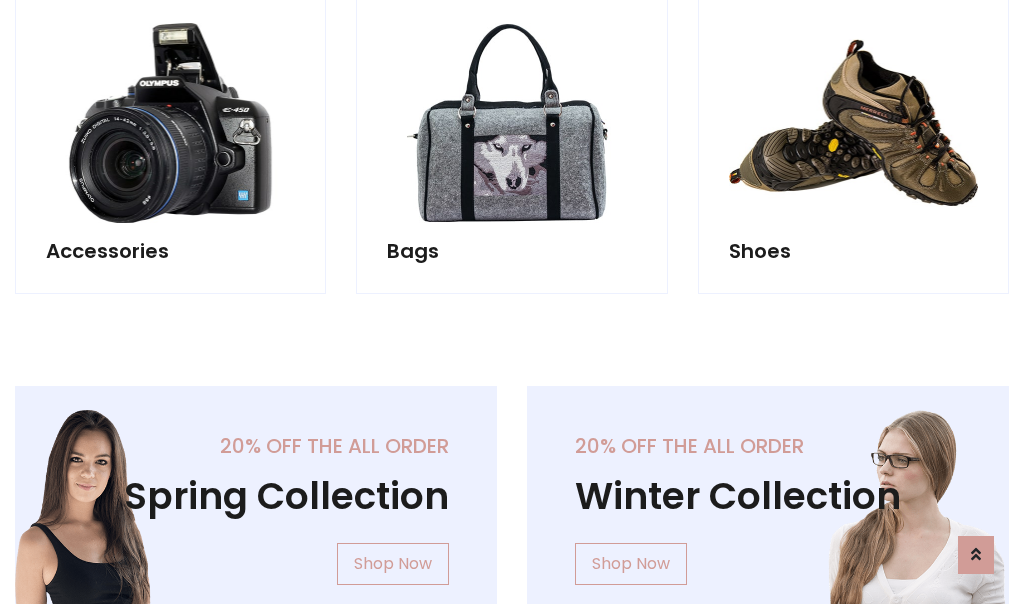scroll, scrollTop: 770, scrollLeft: 0, axis: vertical 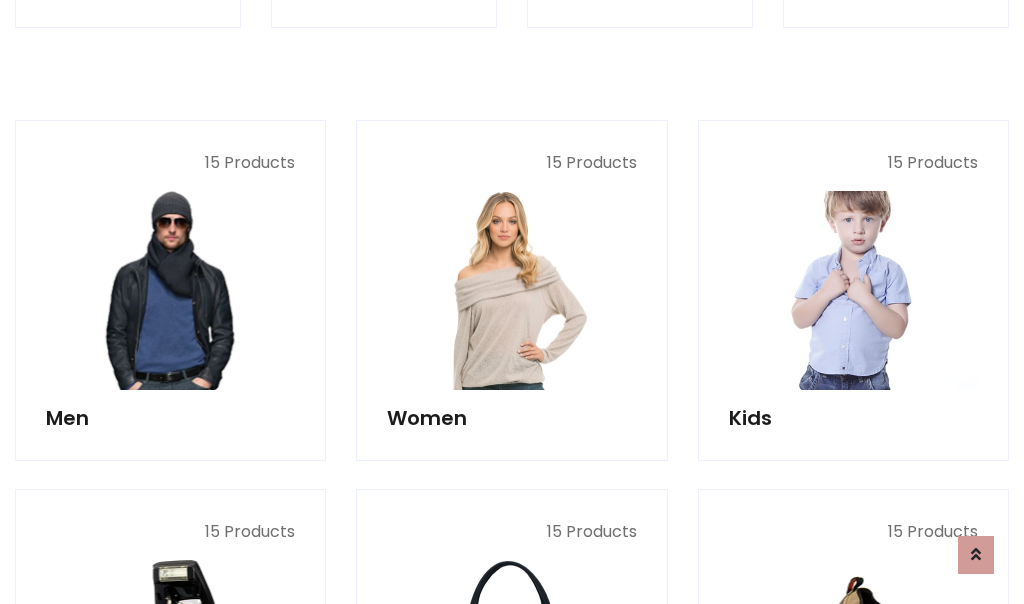 click at bounding box center (853, 290) 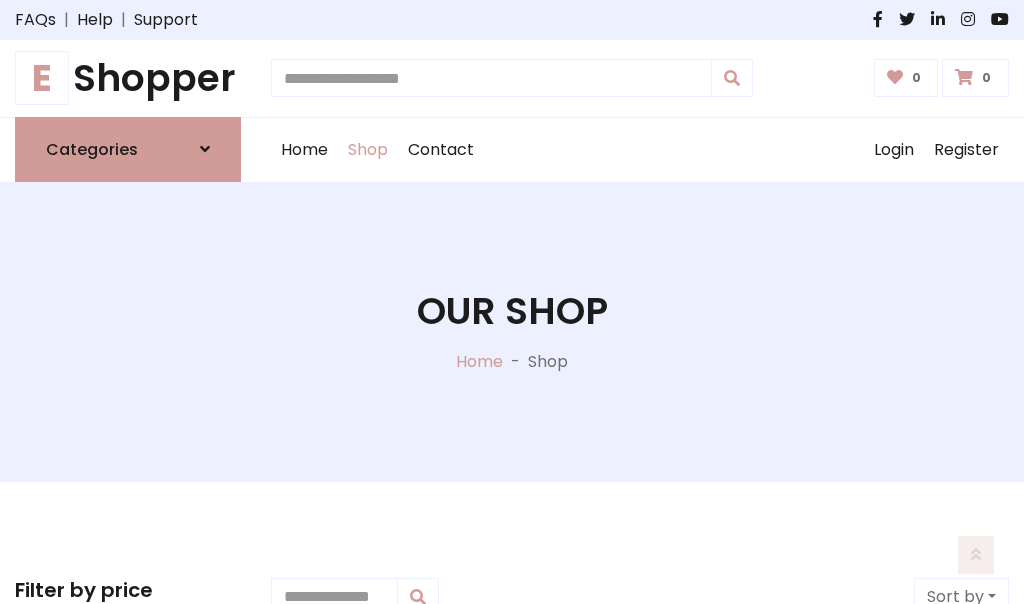 scroll, scrollTop: 549, scrollLeft: 0, axis: vertical 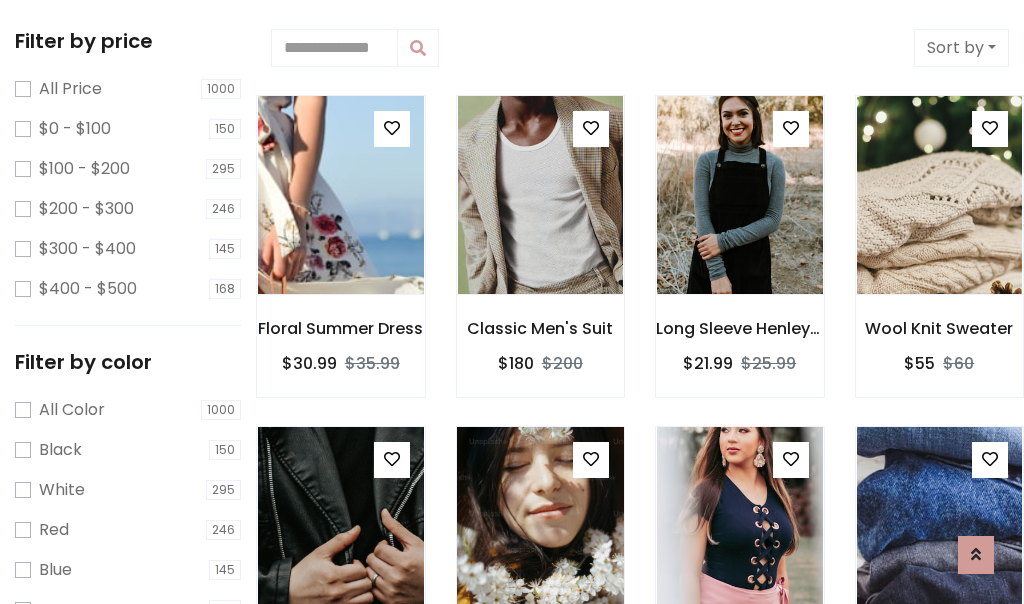 click at bounding box center [392, 128] 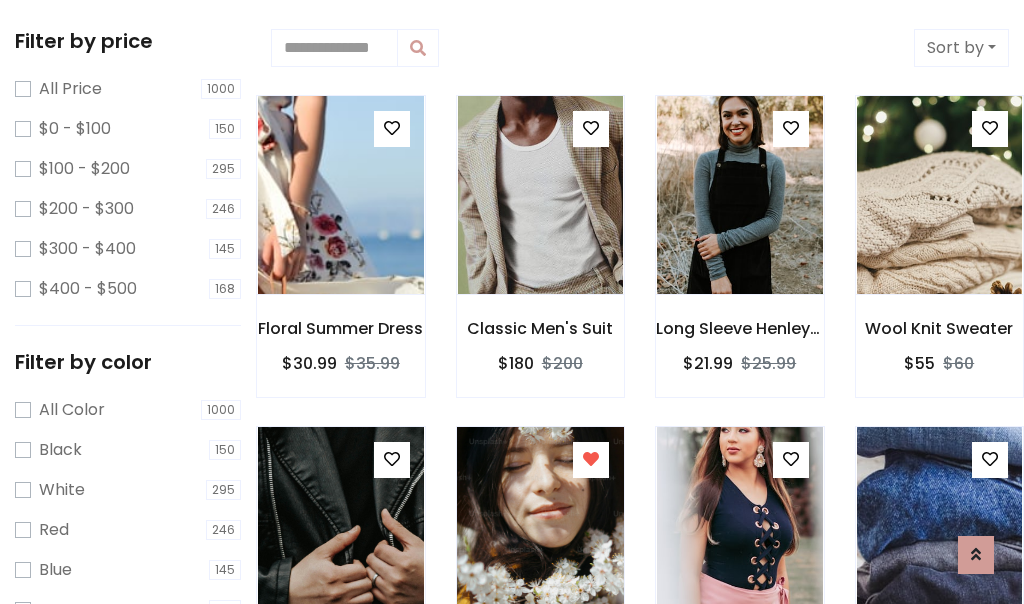 scroll, scrollTop: 547, scrollLeft: 0, axis: vertical 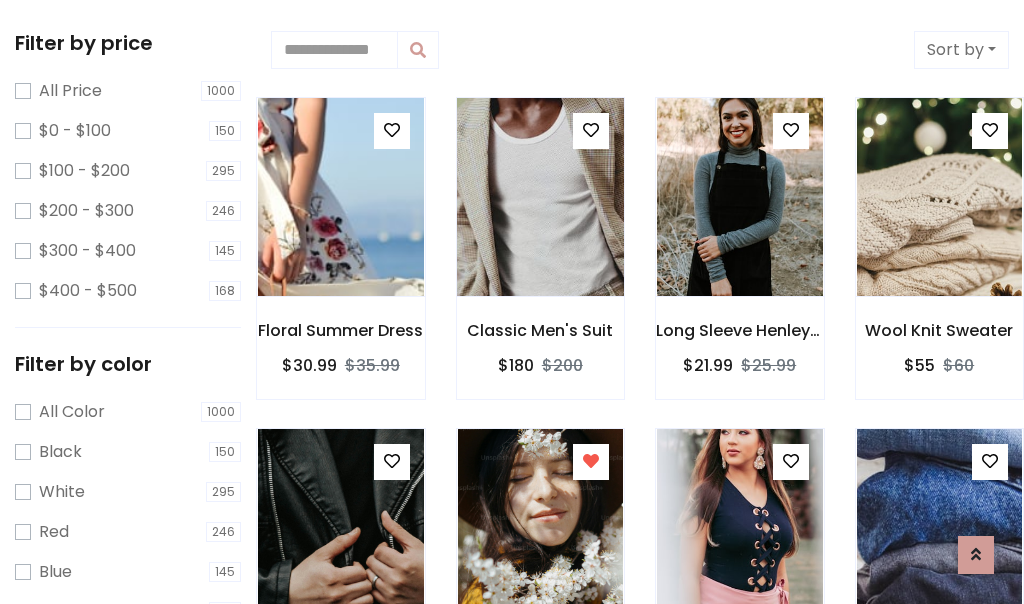 click at bounding box center [540, 197] 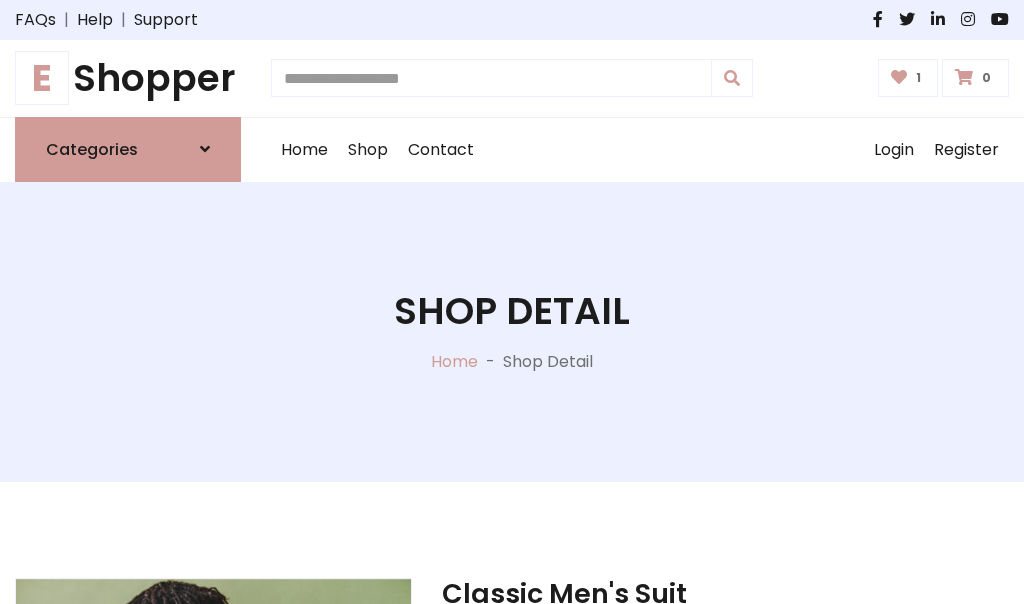 scroll, scrollTop: 262, scrollLeft: 0, axis: vertical 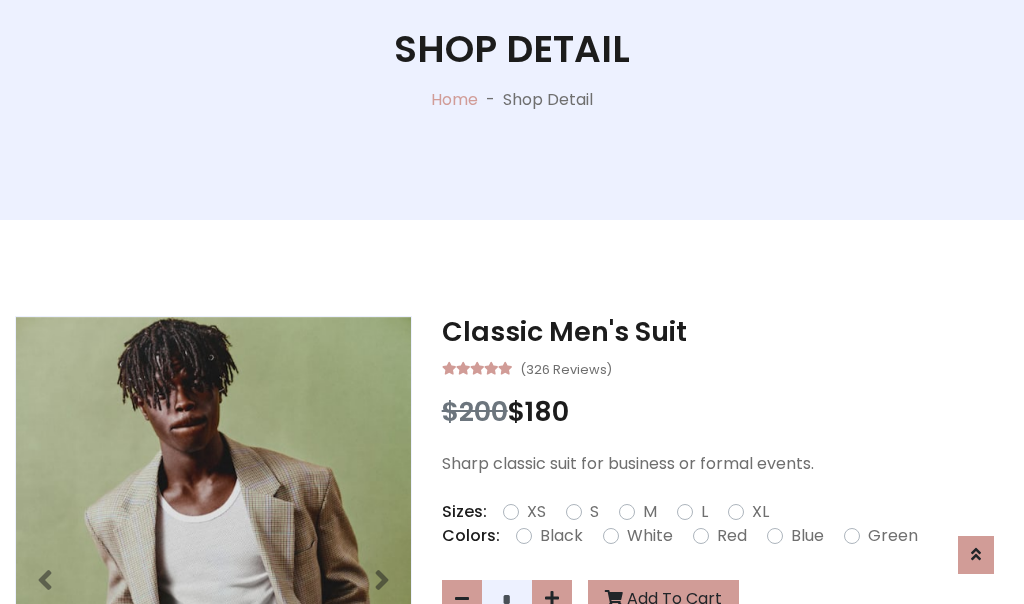 click on "XL" at bounding box center (760, 512) 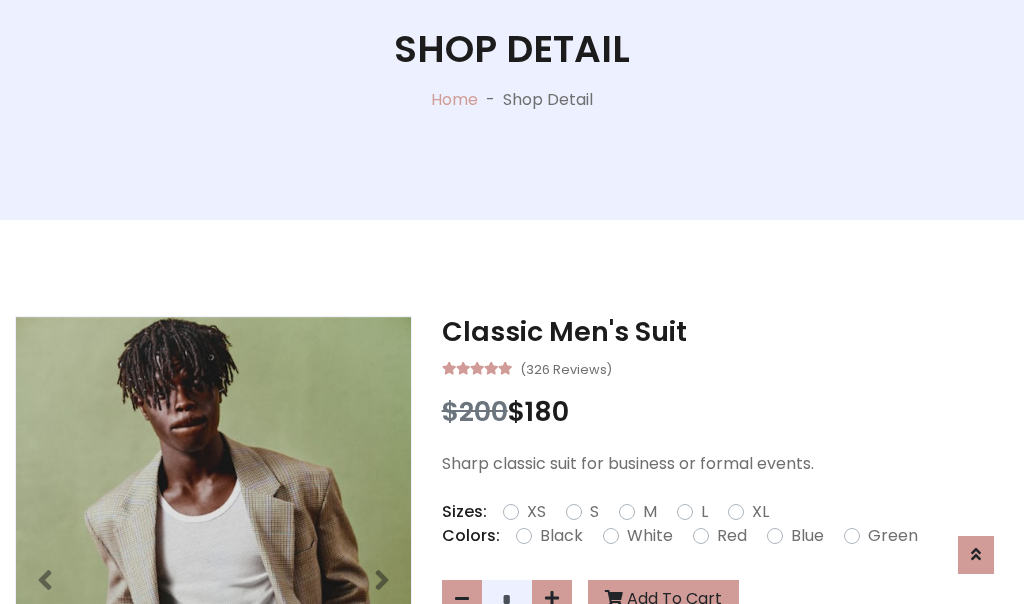 click on "Black" at bounding box center [561, 536] 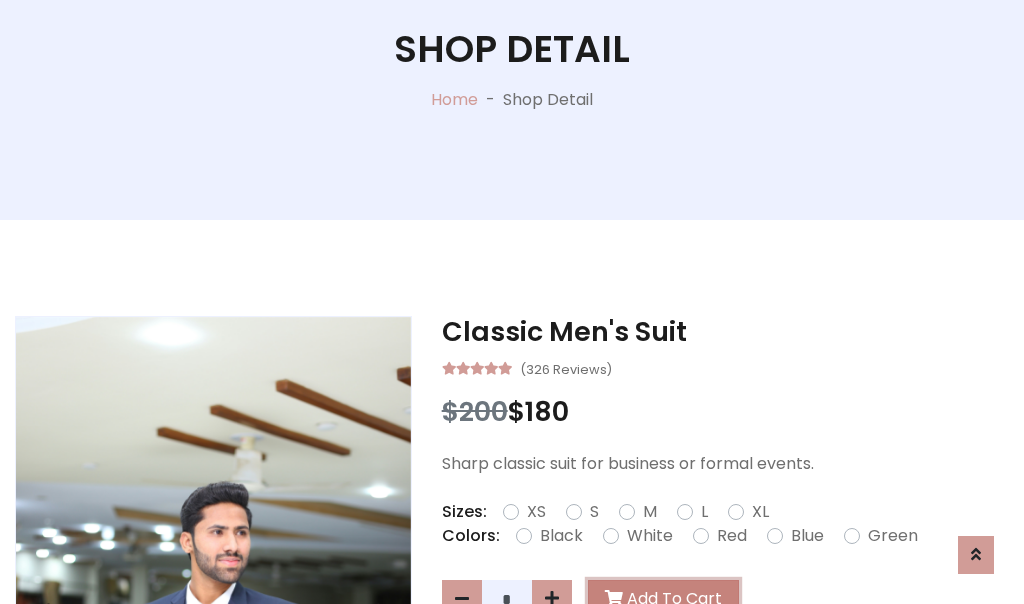 click on "Add To Cart" at bounding box center (663, 599) 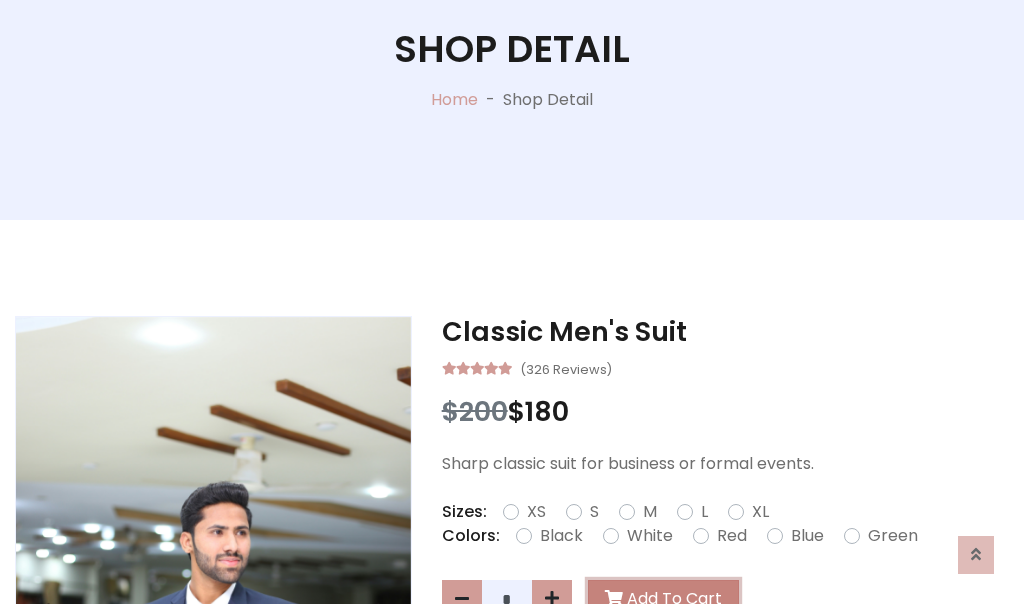 scroll, scrollTop: 0, scrollLeft: 0, axis: both 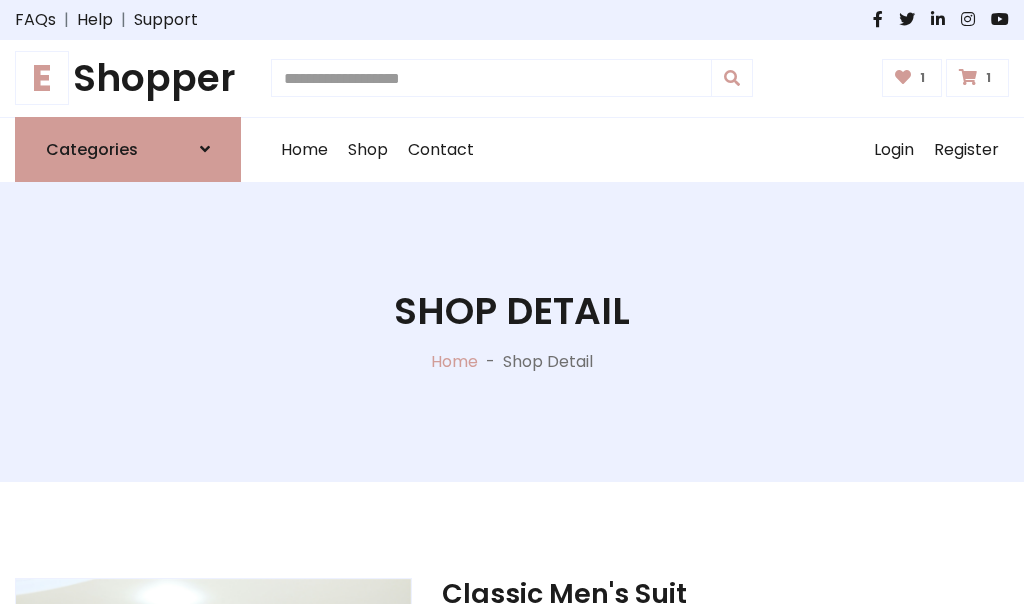 click at bounding box center [968, 77] 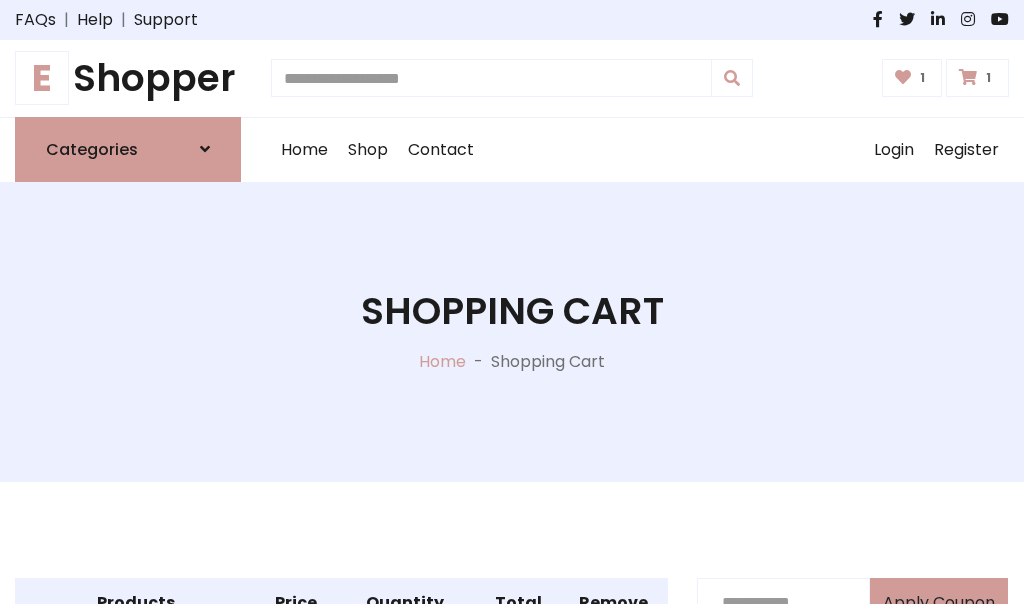 scroll, scrollTop: 570, scrollLeft: 0, axis: vertical 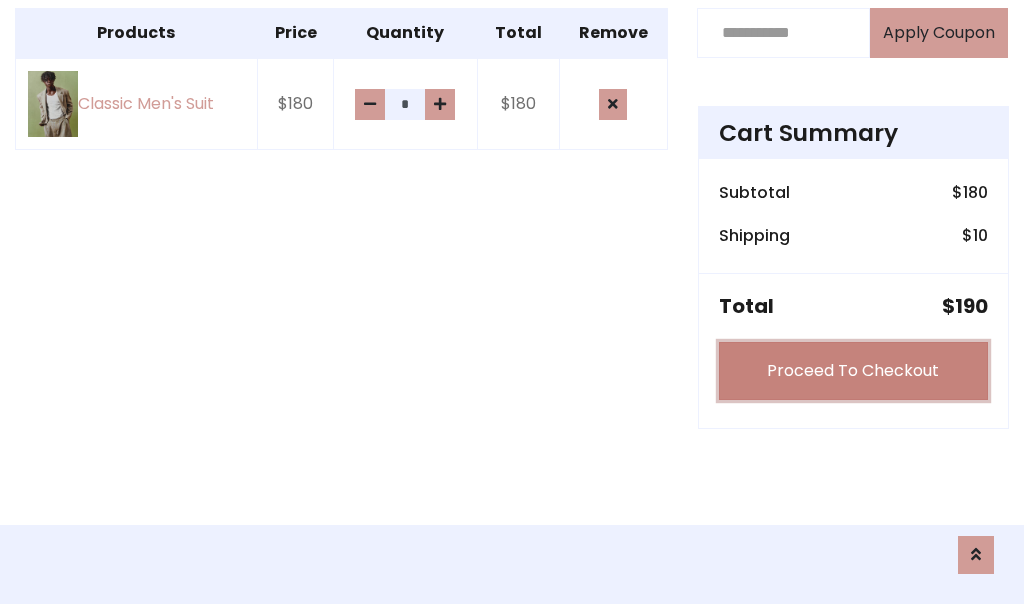 click on "Proceed To Checkout" at bounding box center (853, 371) 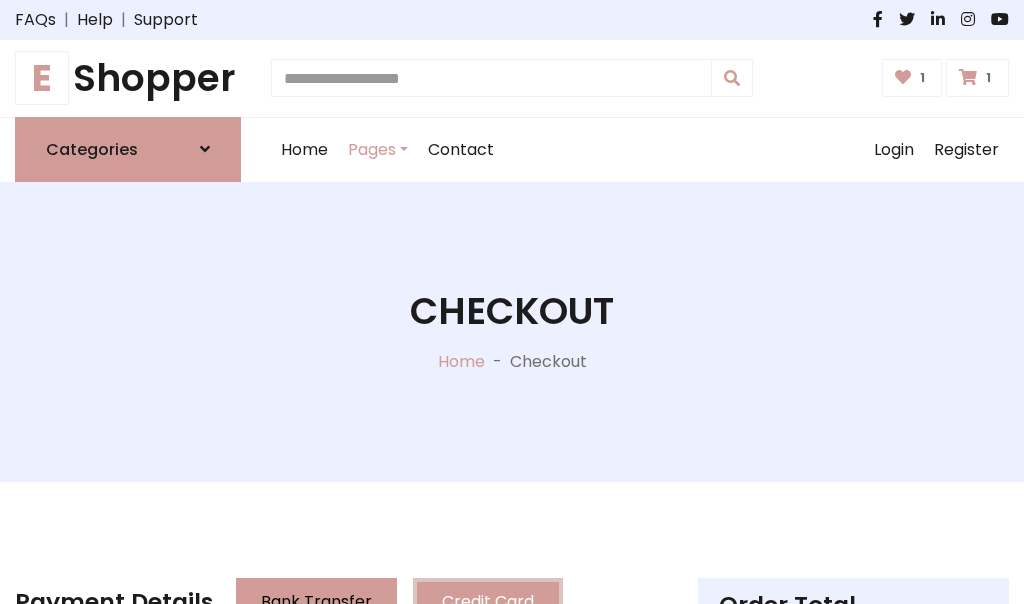 scroll, scrollTop: 201, scrollLeft: 0, axis: vertical 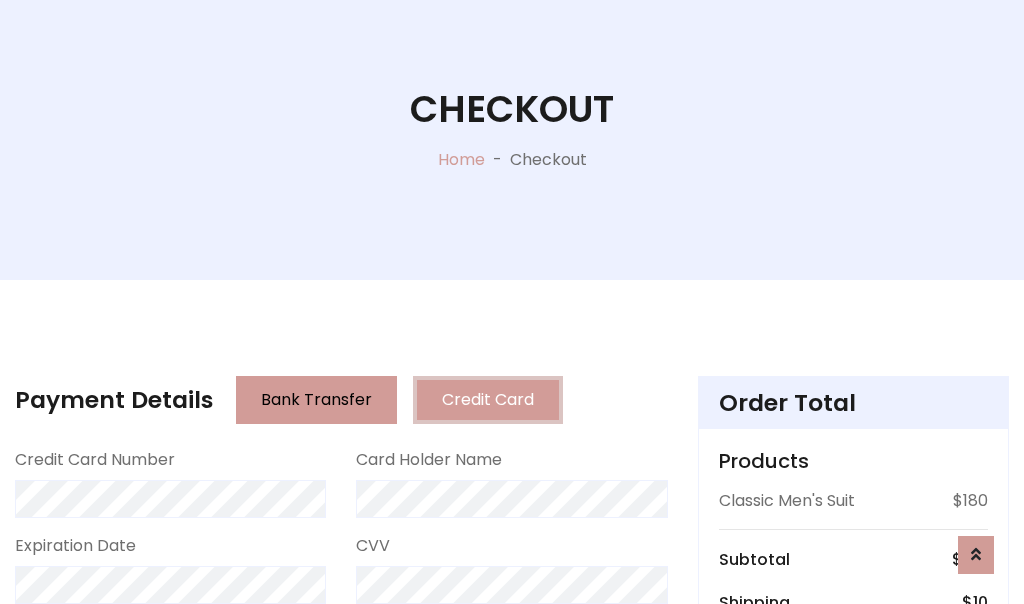 click on "Go to shipping" at bounding box center [853, 816] 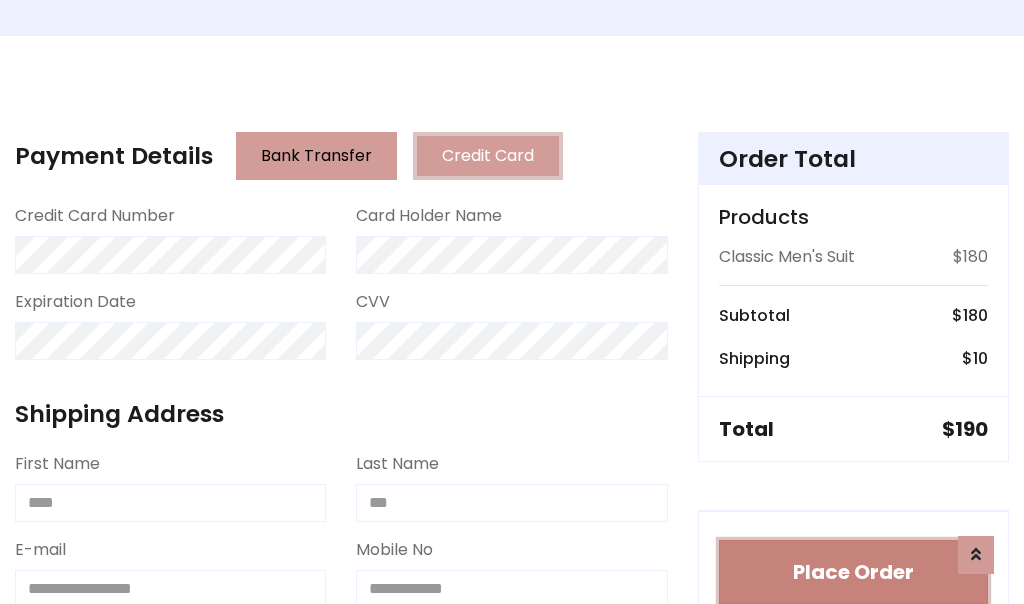 type 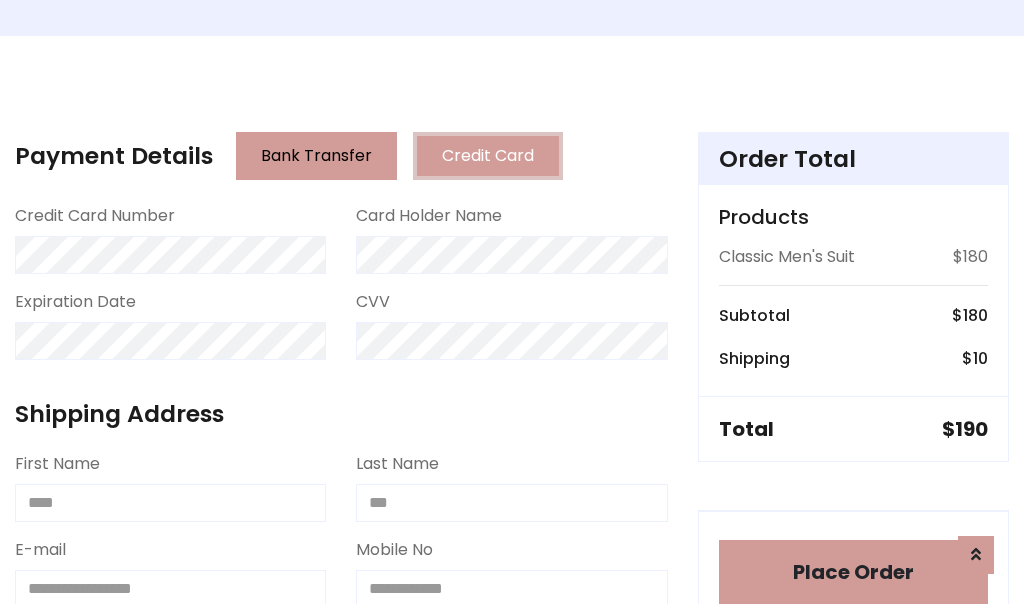 scroll, scrollTop: 1216, scrollLeft: 0, axis: vertical 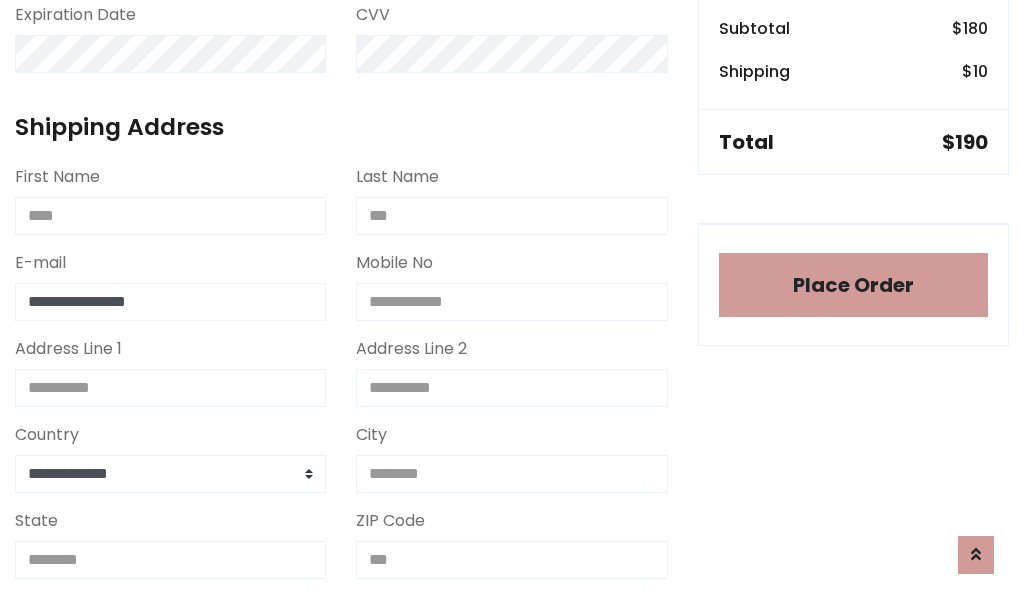 type on "**********" 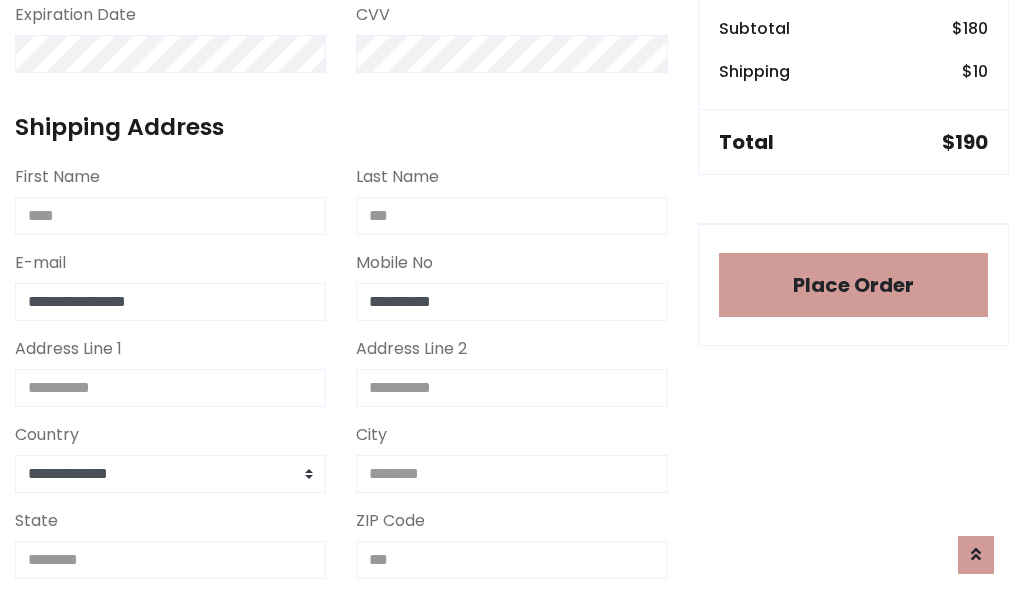 scroll, scrollTop: 573, scrollLeft: 0, axis: vertical 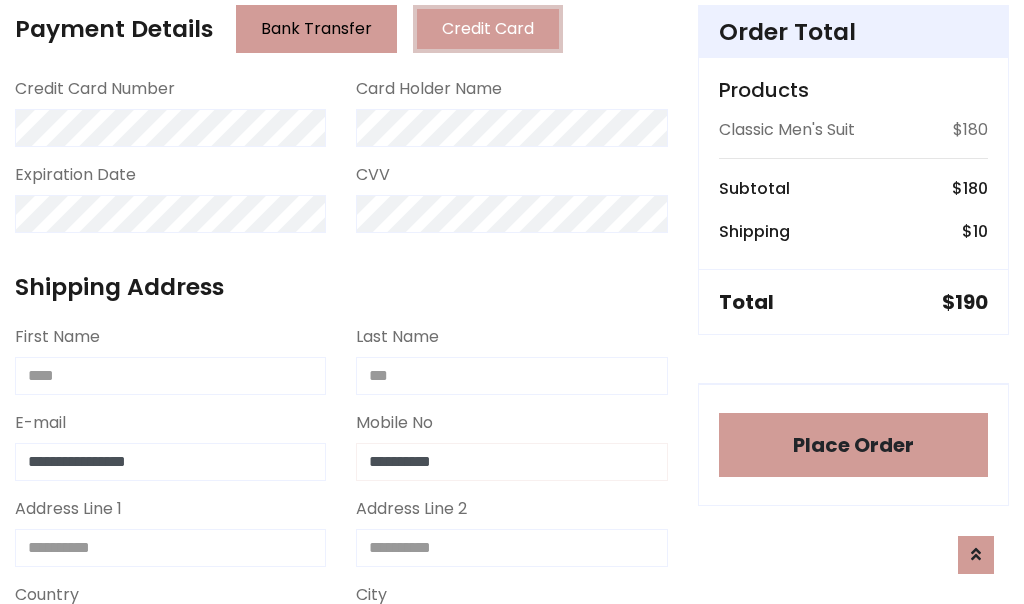 type on "**********" 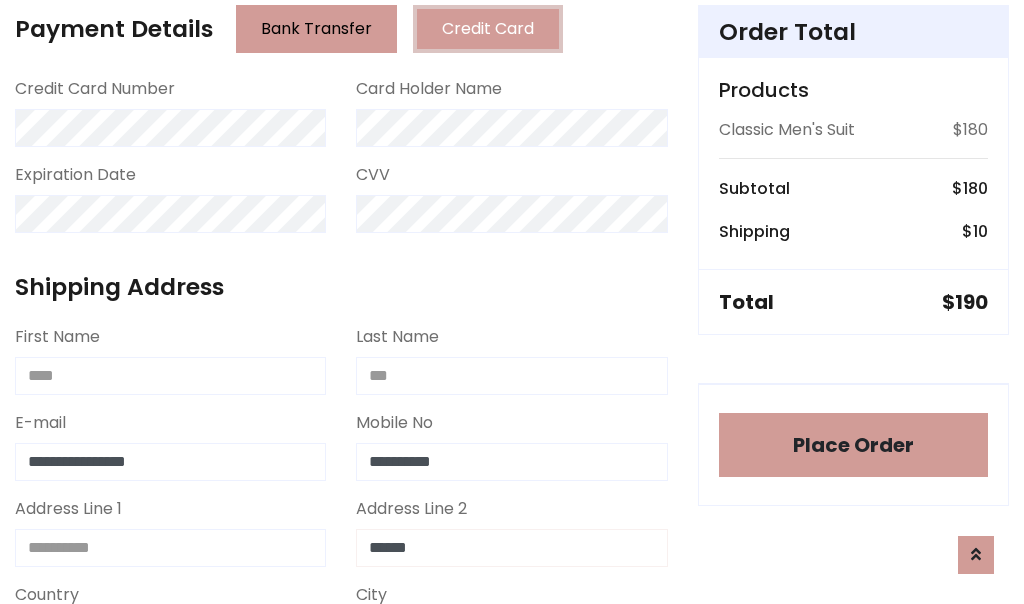 type on "******" 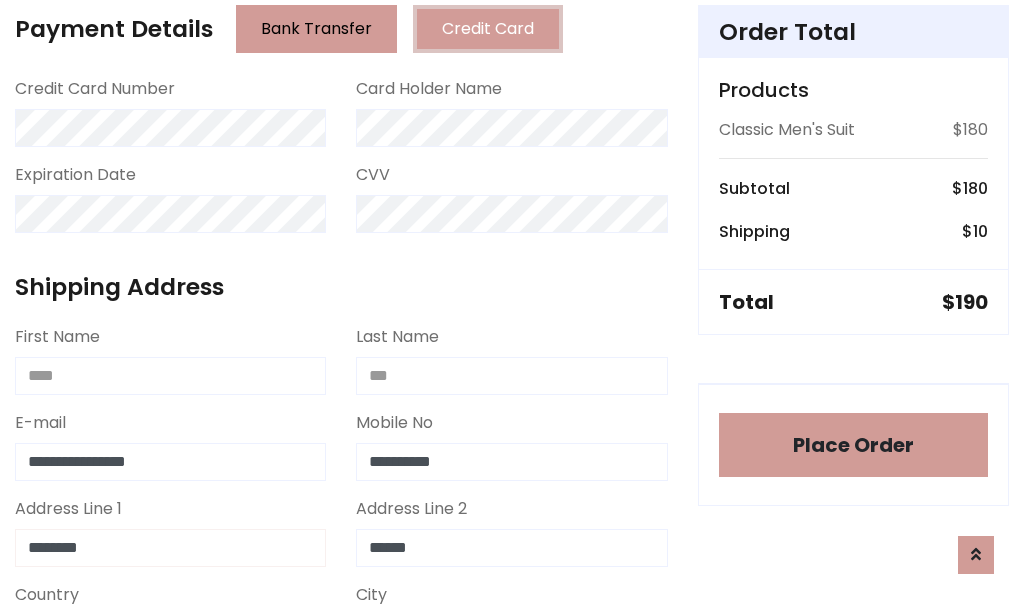 type on "********" 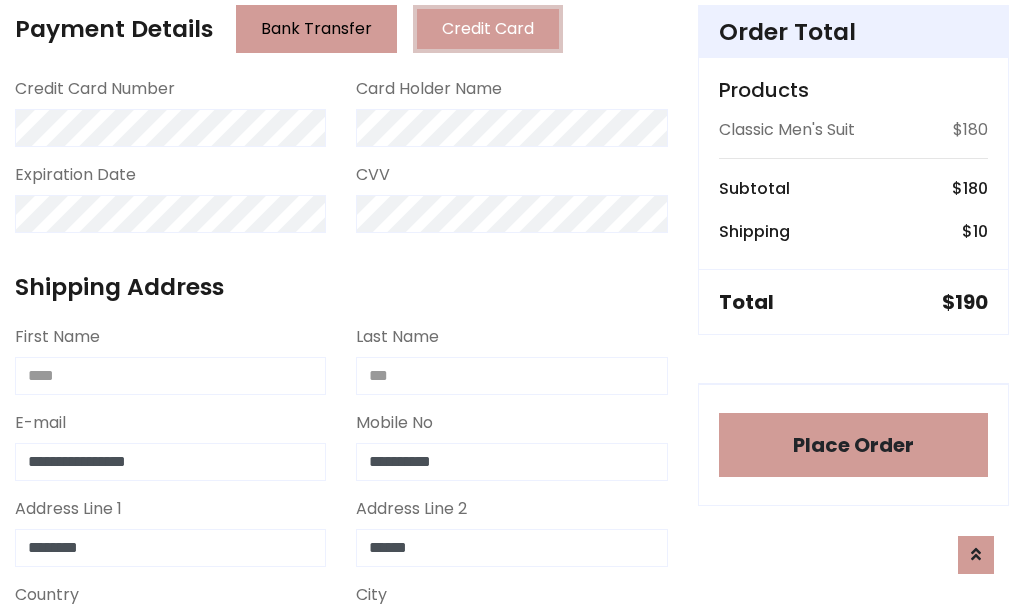 scroll, scrollTop: 905, scrollLeft: 0, axis: vertical 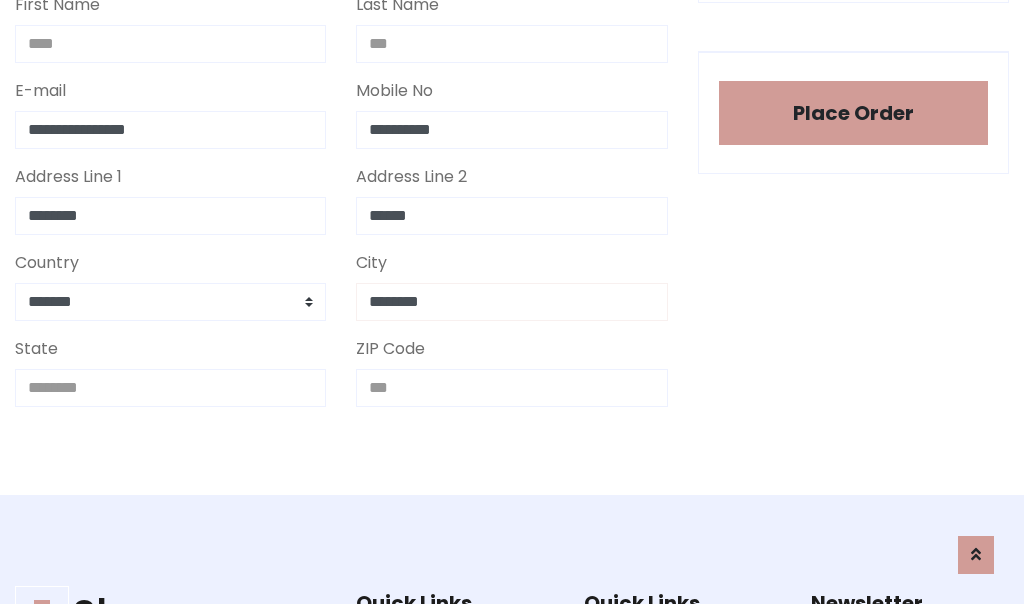 type on "********" 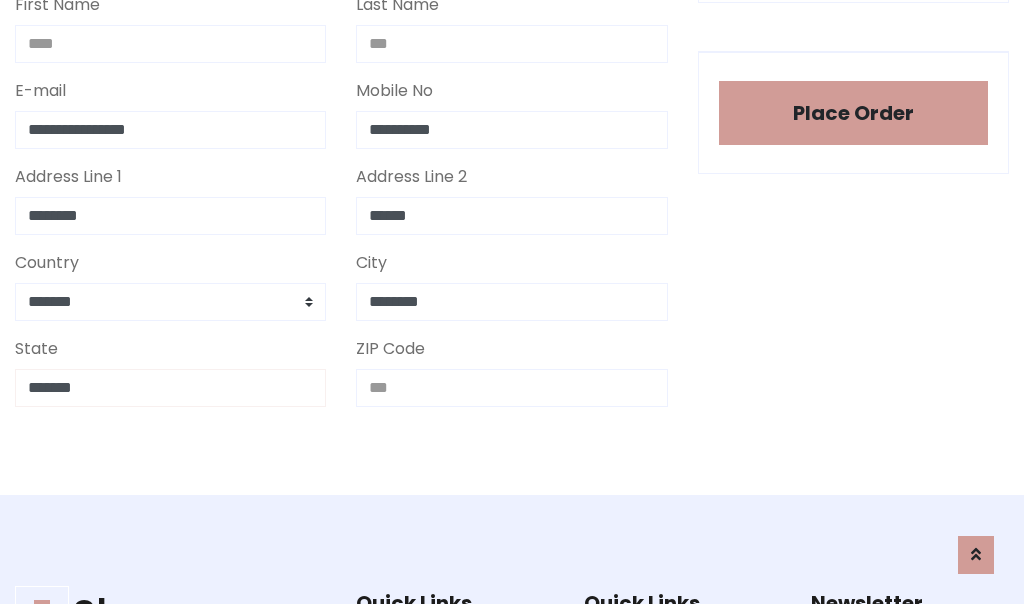 type on "*******" 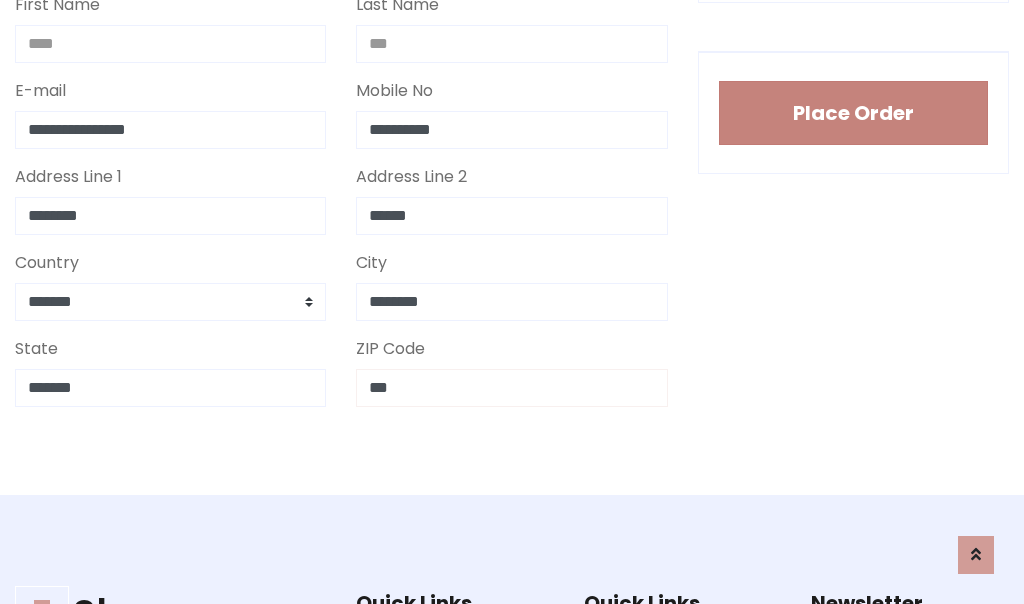 type on "***" 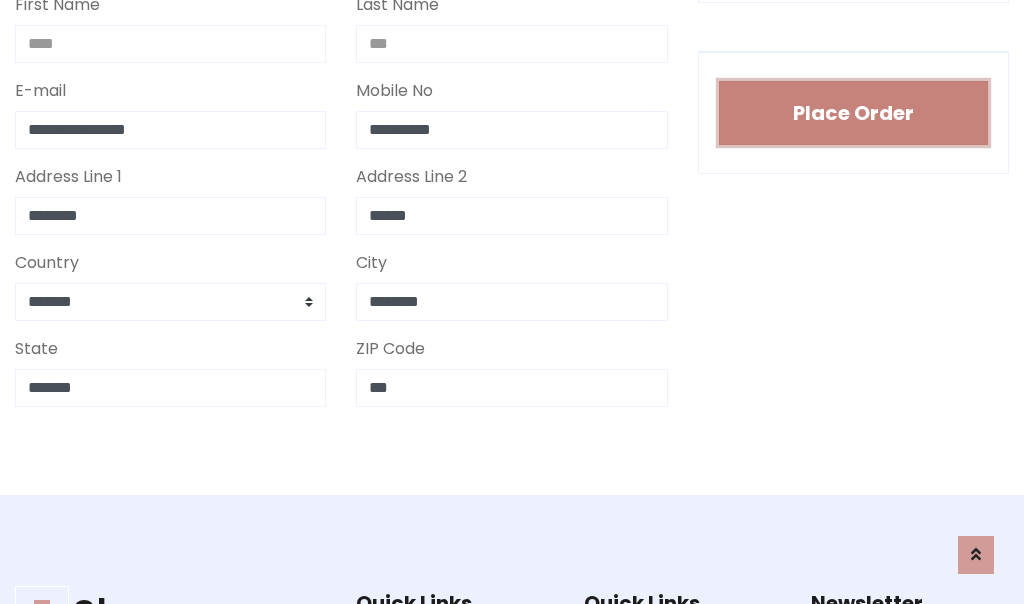 click on "Place Order" at bounding box center (853, 113) 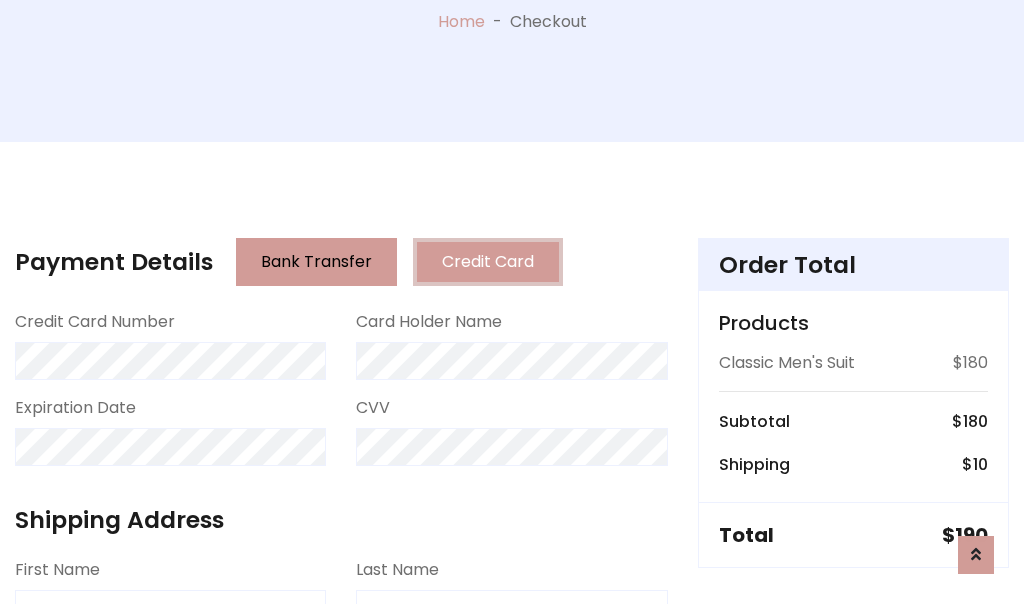 scroll, scrollTop: 0, scrollLeft: 0, axis: both 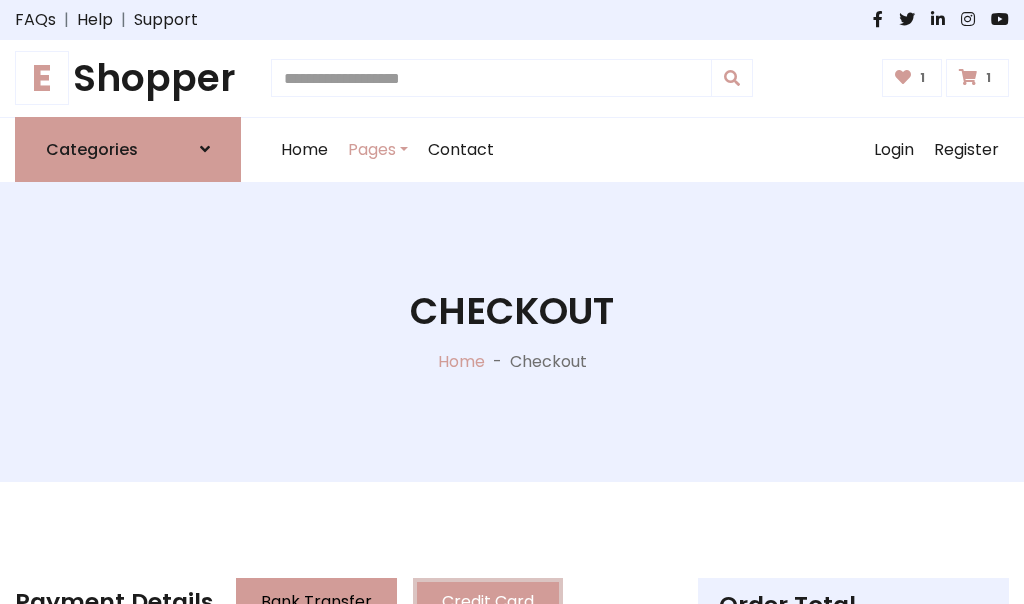 click on "E" at bounding box center (42, 78) 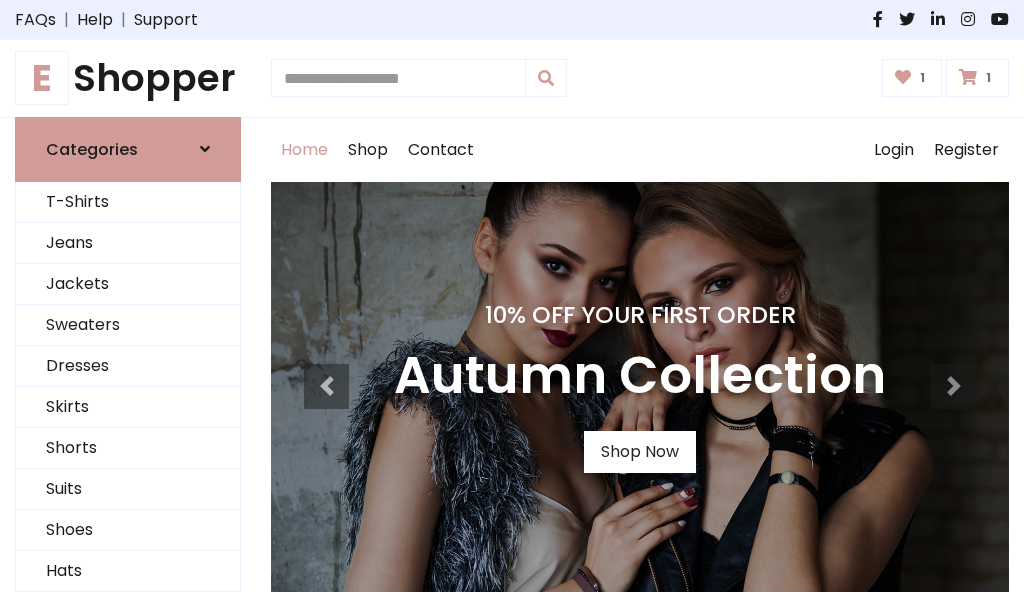 scroll, scrollTop: 0, scrollLeft: 0, axis: both 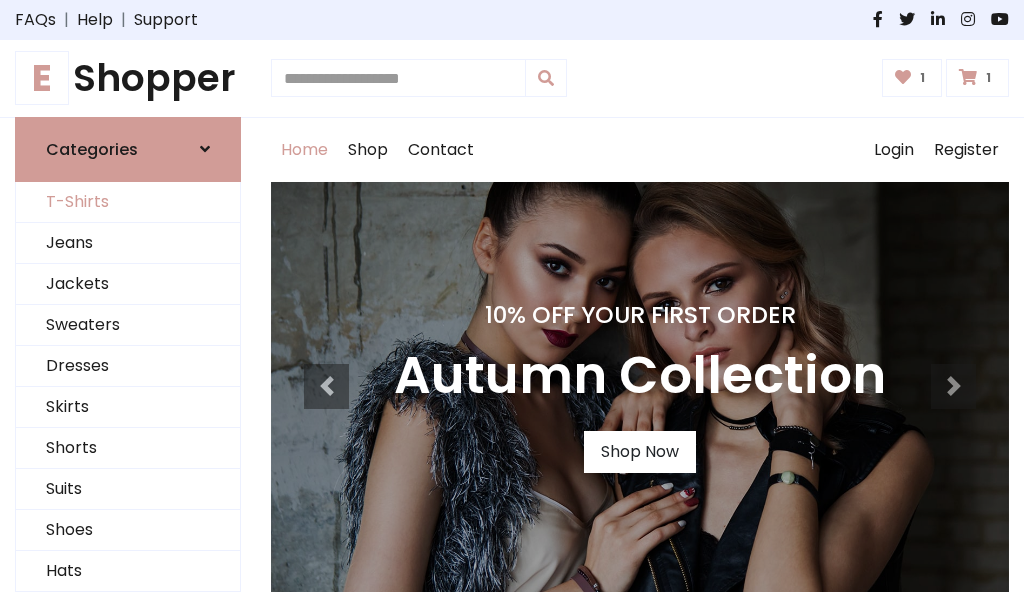click on "T-Shirts" at bounding box center (128, 202) 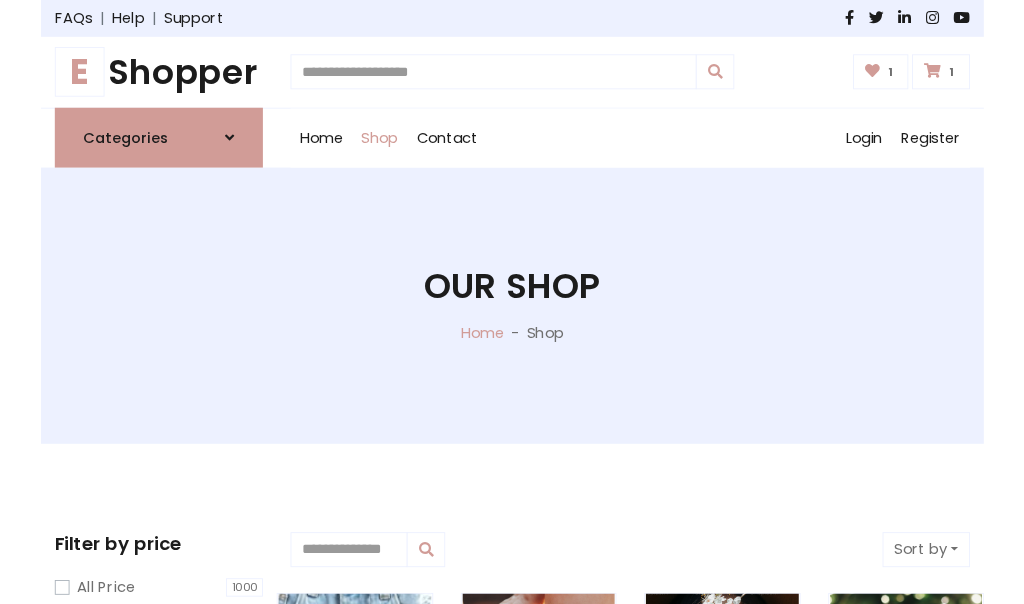 scroll, scrollTop: 0, scrollLeft: 0, axis: both 